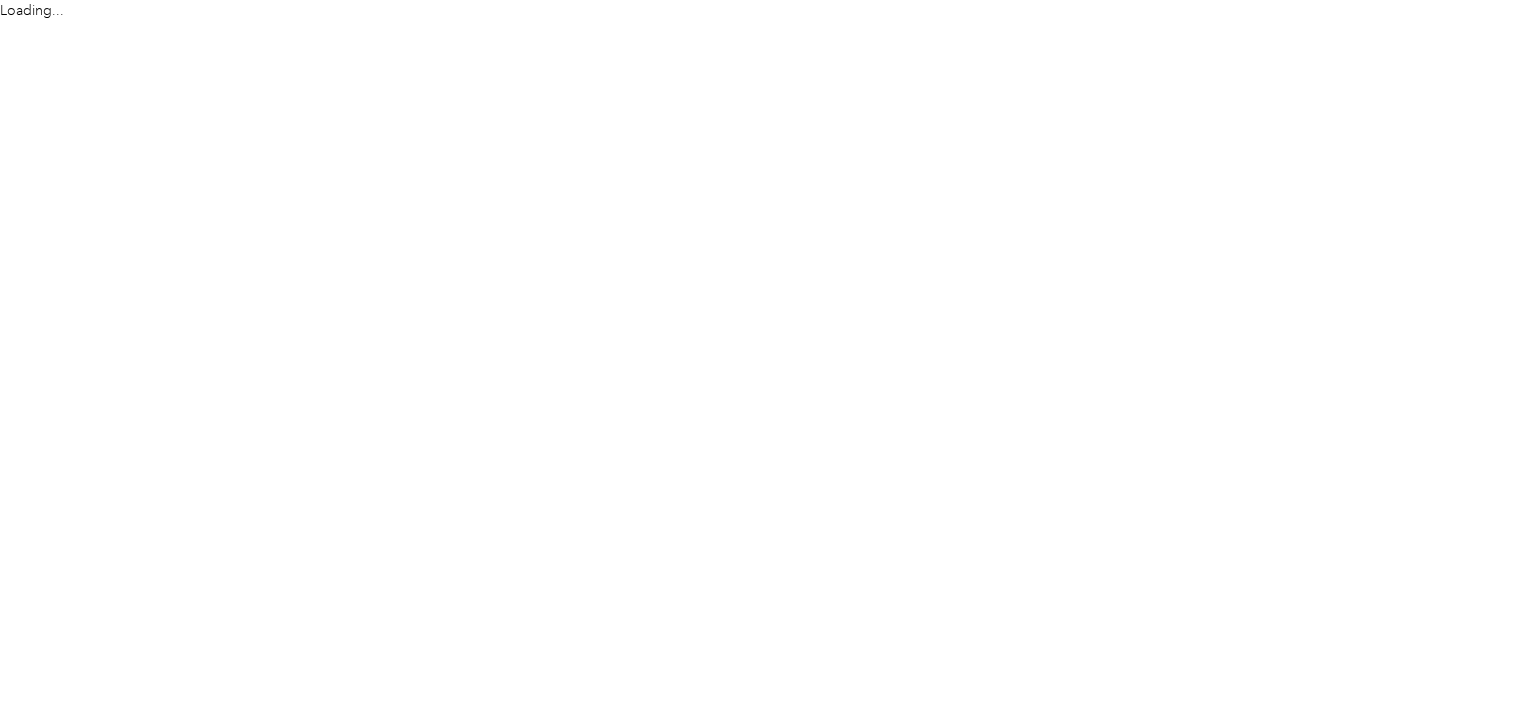scroll, scrollTop: 0, scrollLeft: 0, axis: both 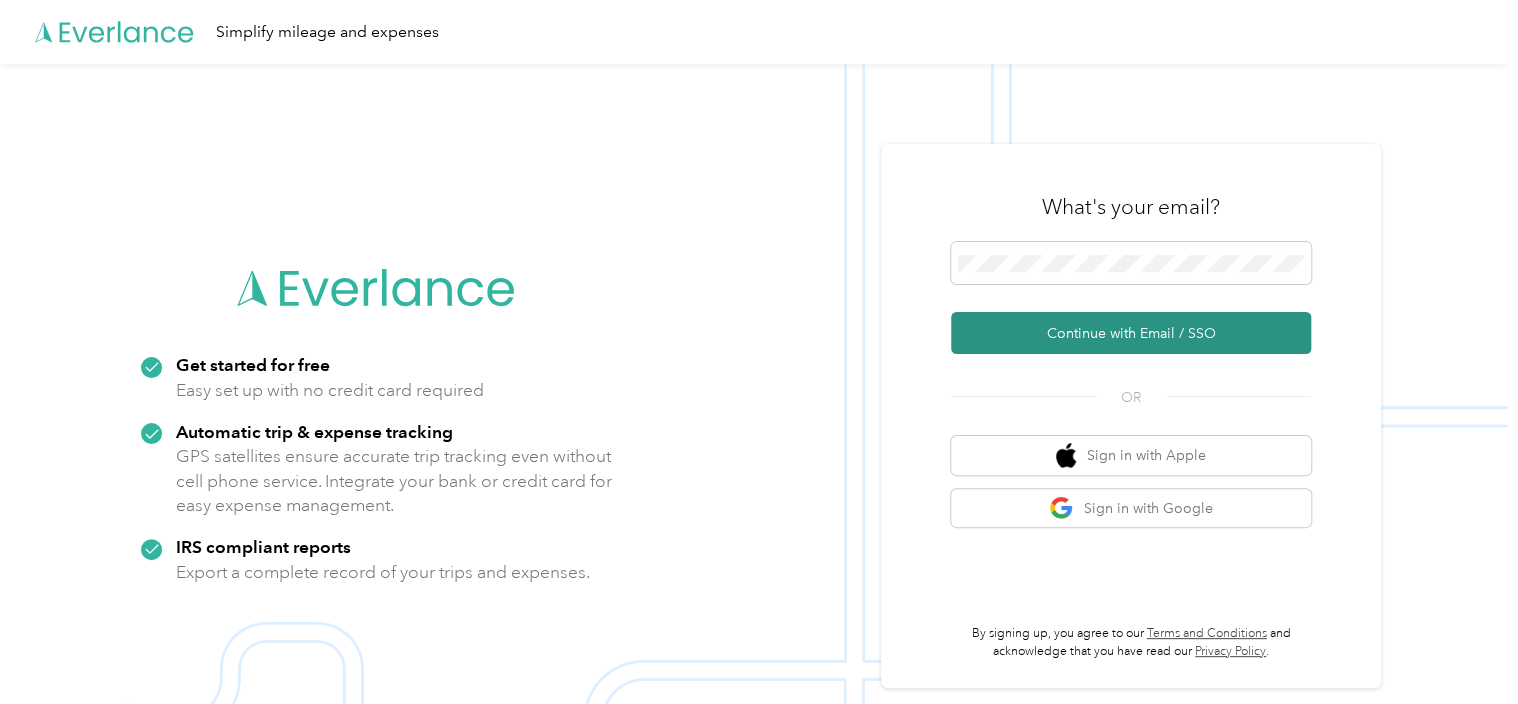click on "Continue with Email / SSO" at bounding box center (1131, 333) 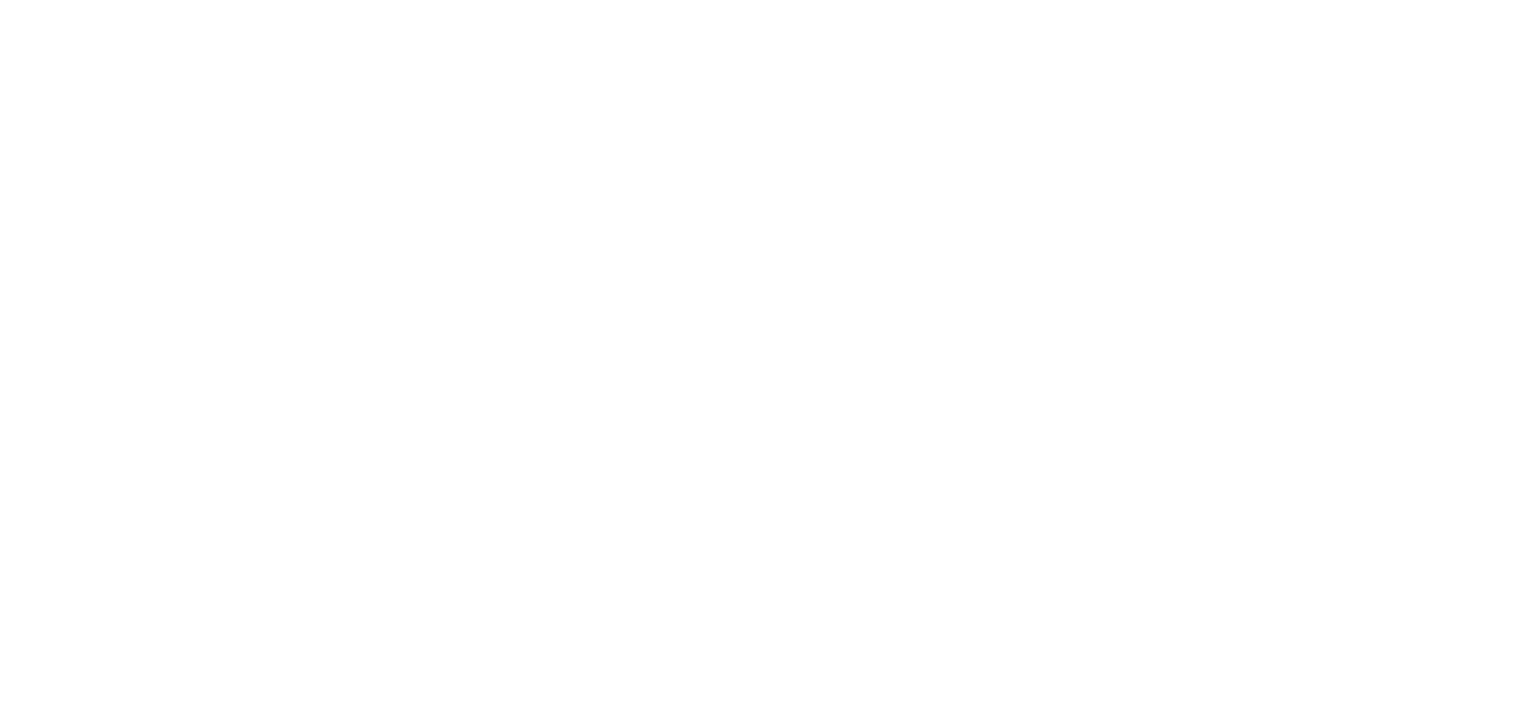 scroll, scrollTop: 0, scrollLeft: 0, axis: both 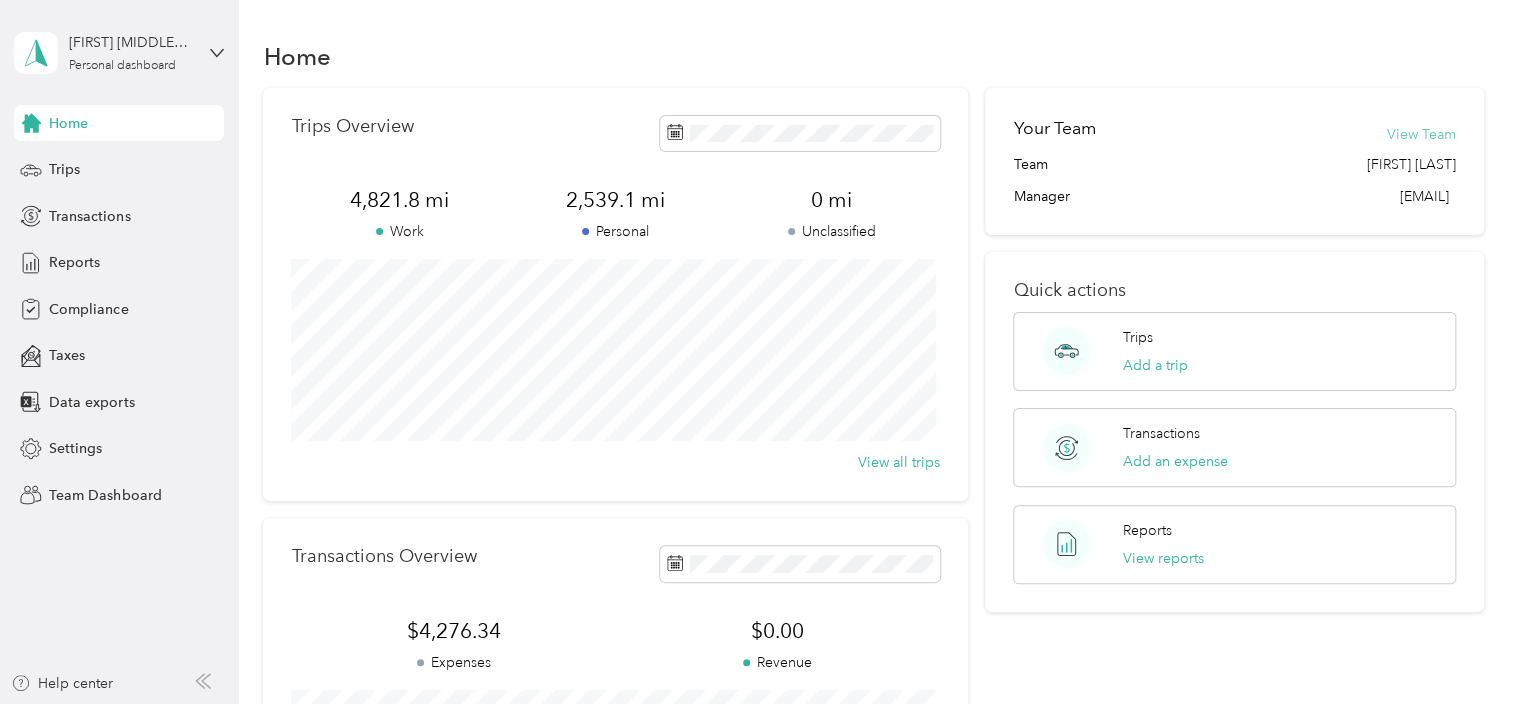 click on "View Team" at bounding box center (1421, 134) 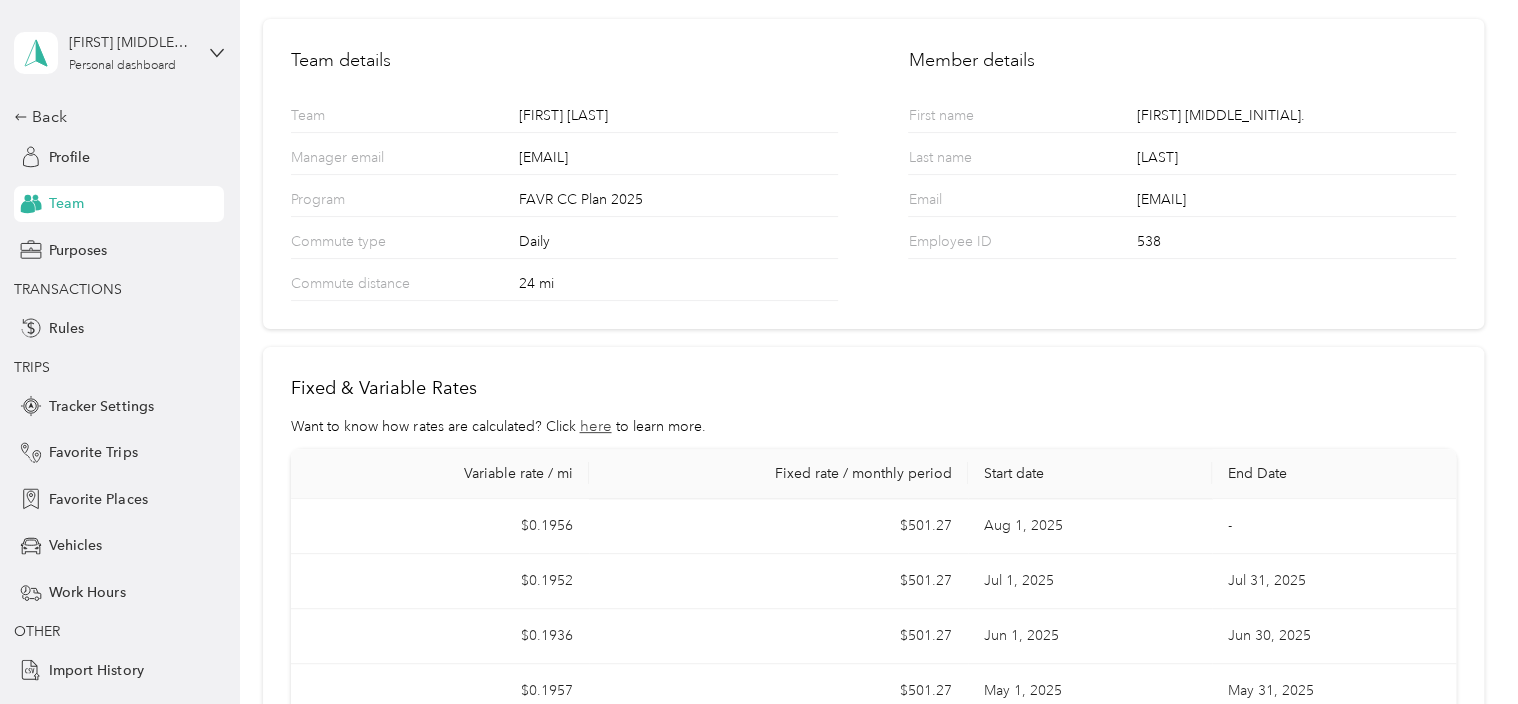 scroll, scrollTop: 0, scrollLeft: 0, axis: both 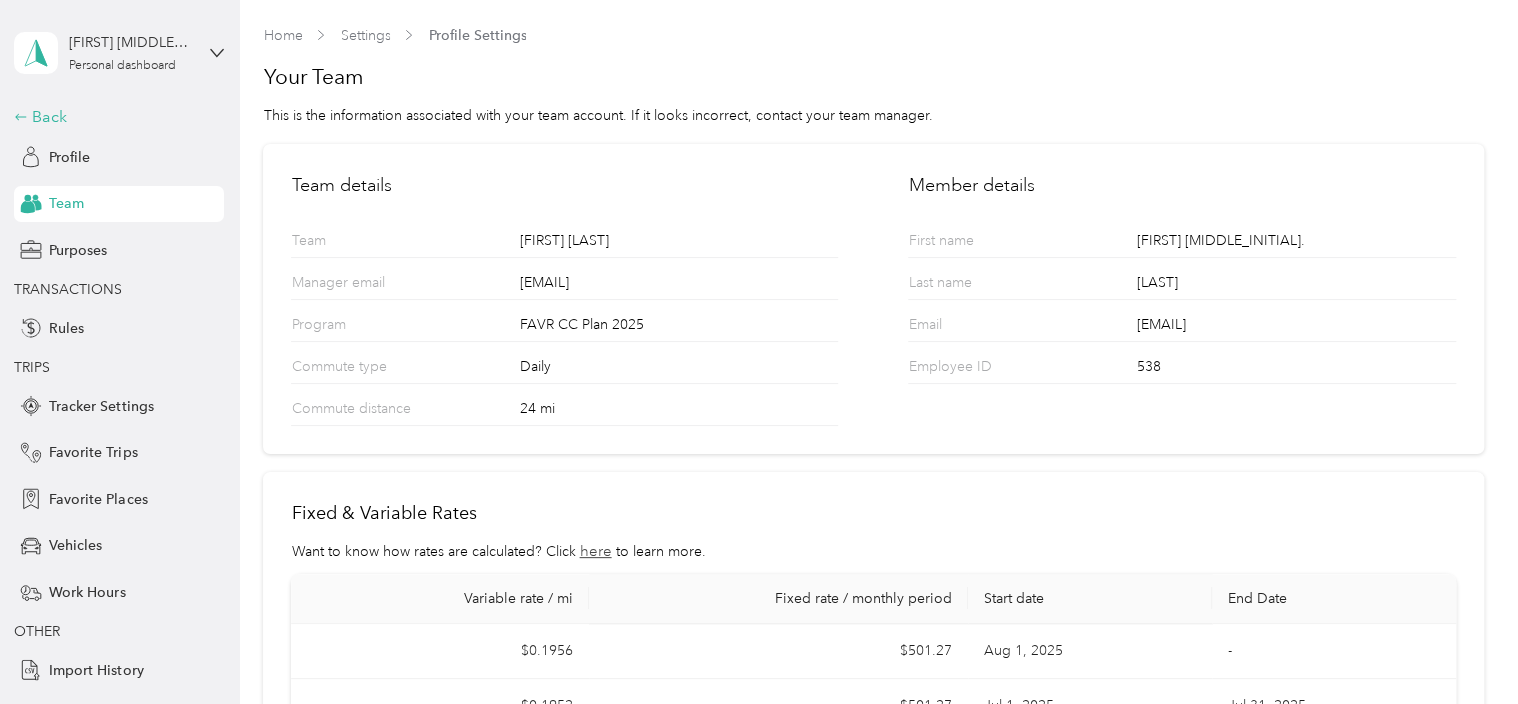 click 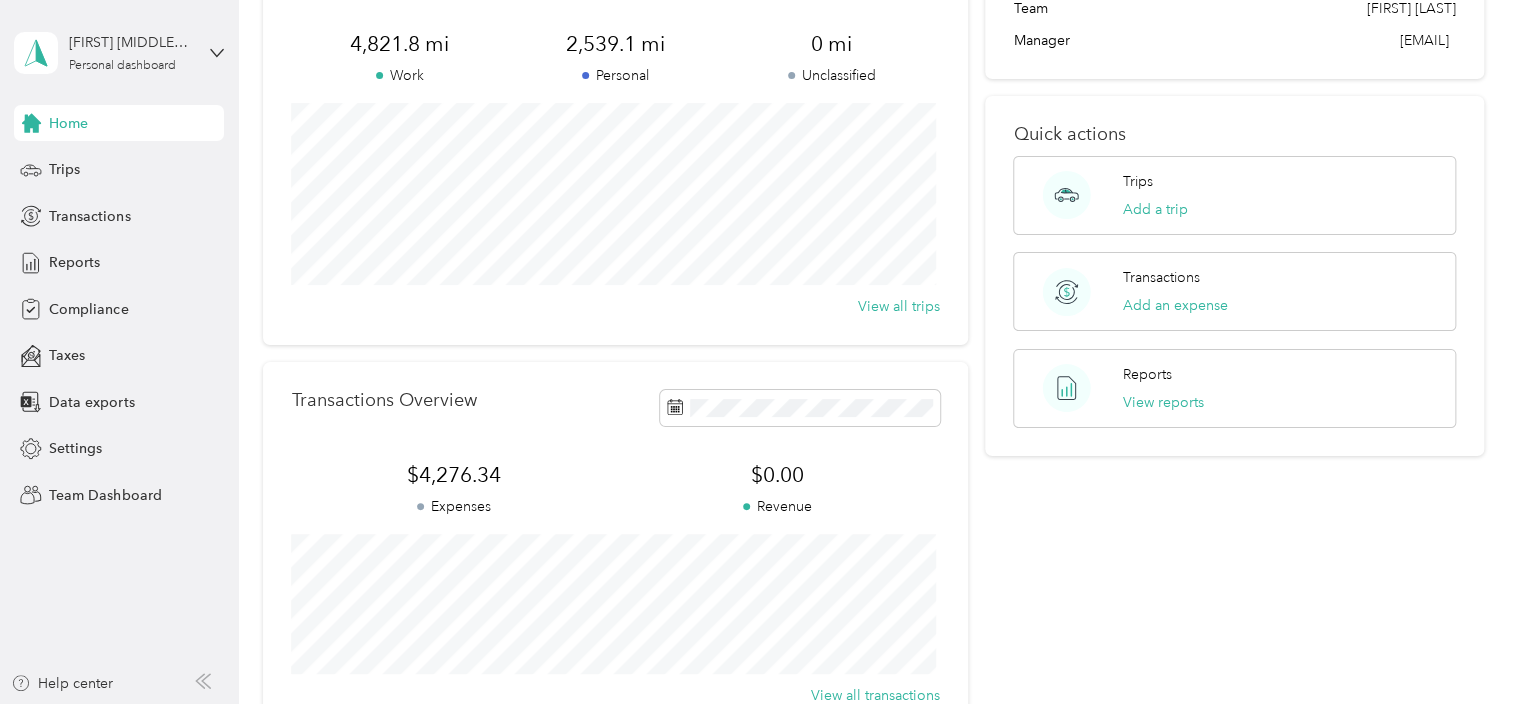 scroll, scrollTop: 100, scrollLeft: 0, axis: vertical 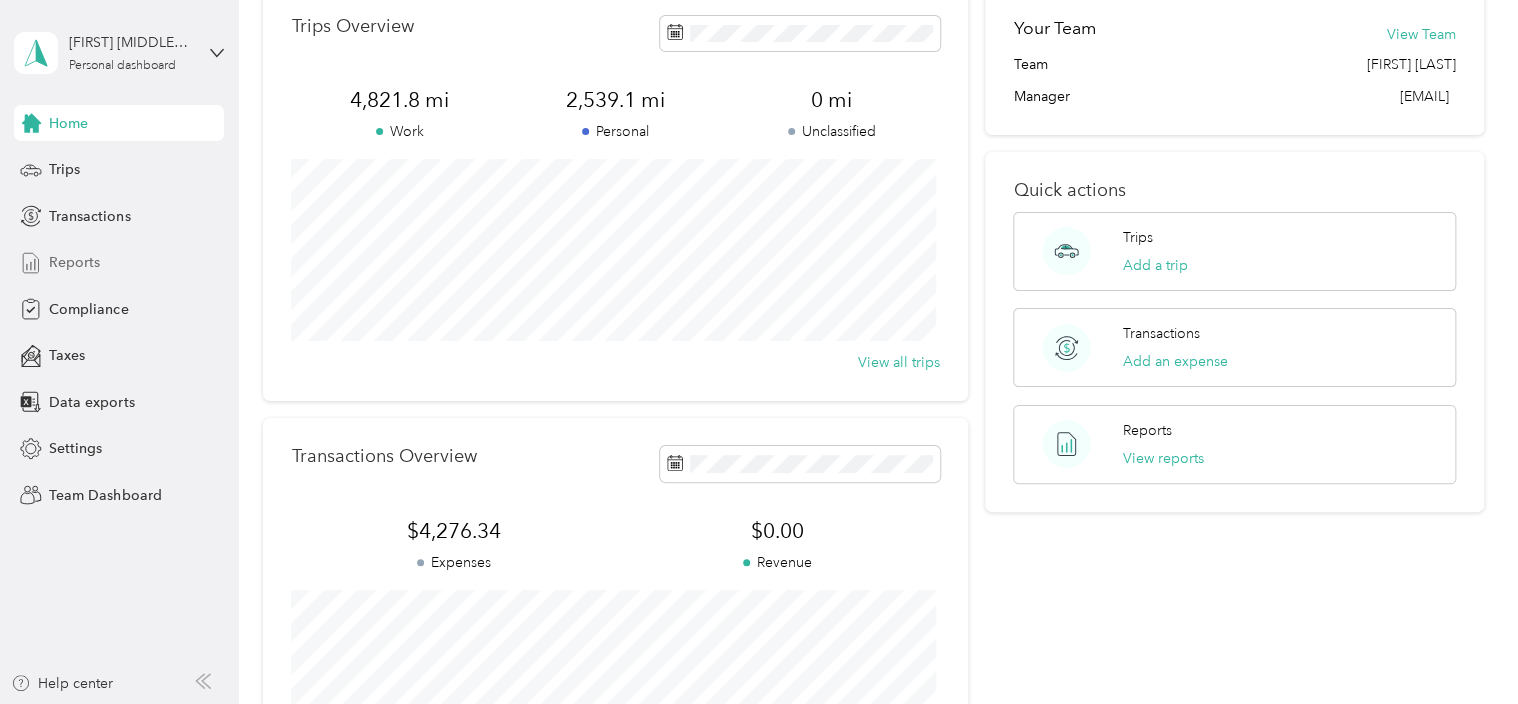 click on "Reports" at bounding box center [74, 262] 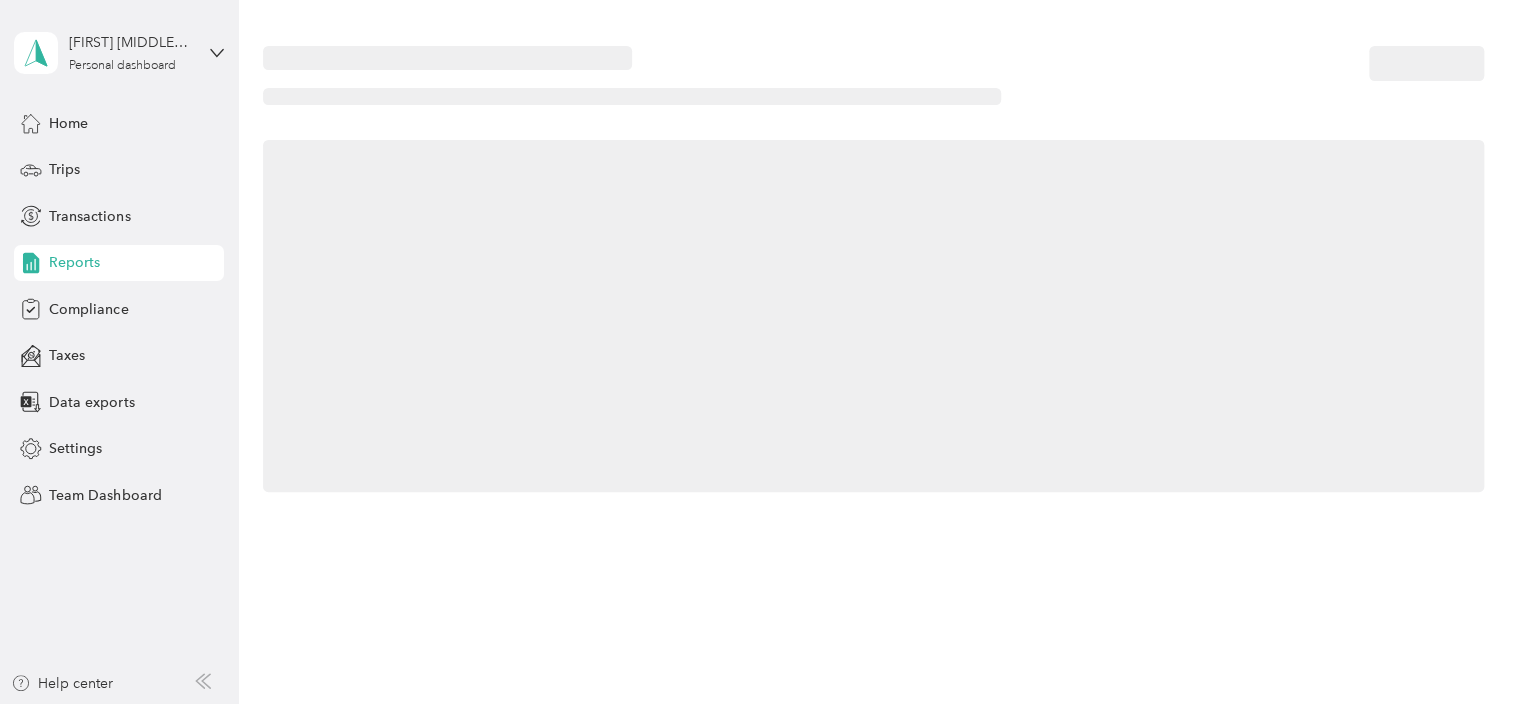 scroll, scrollTop: 0, scrollLeft: 0, axis: both 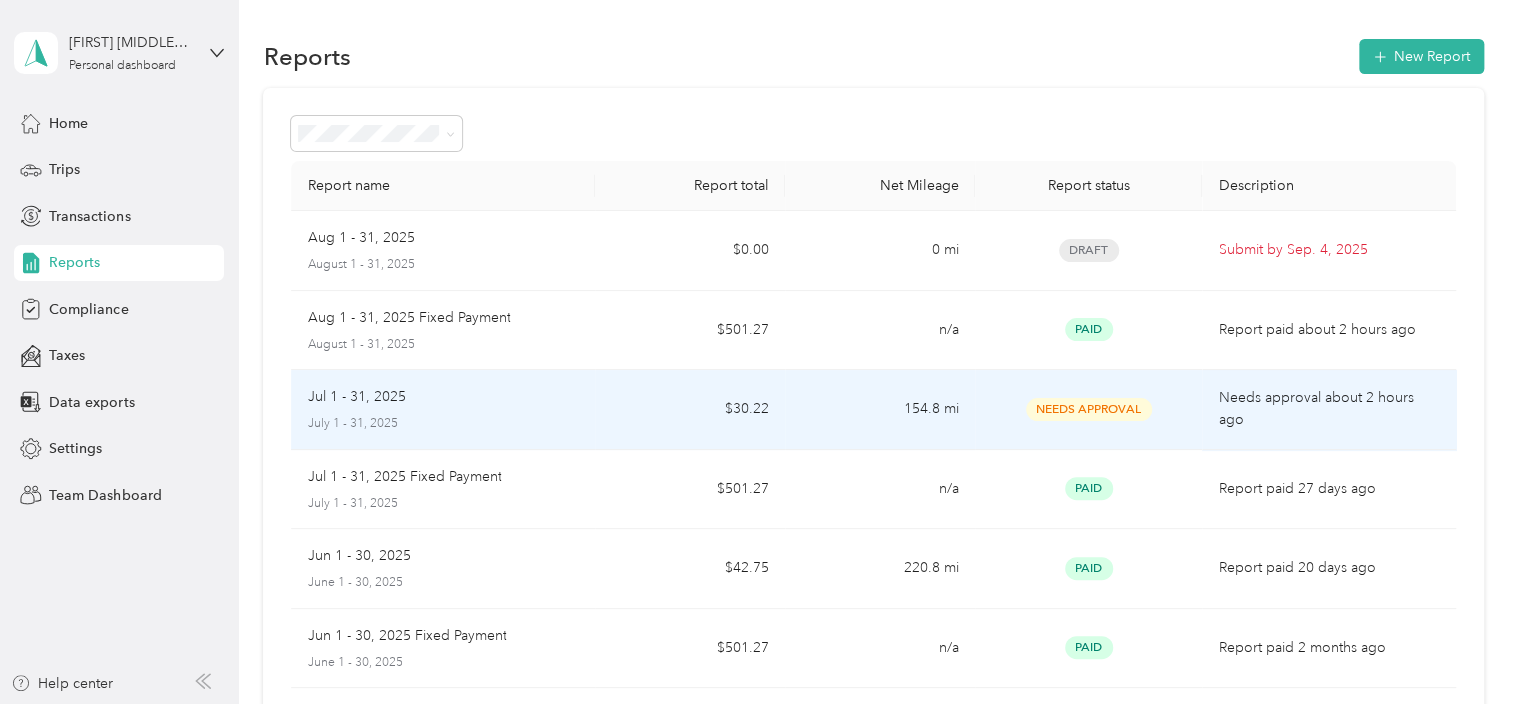 click on "Needs Approval" at bounding box center (1089, 409) 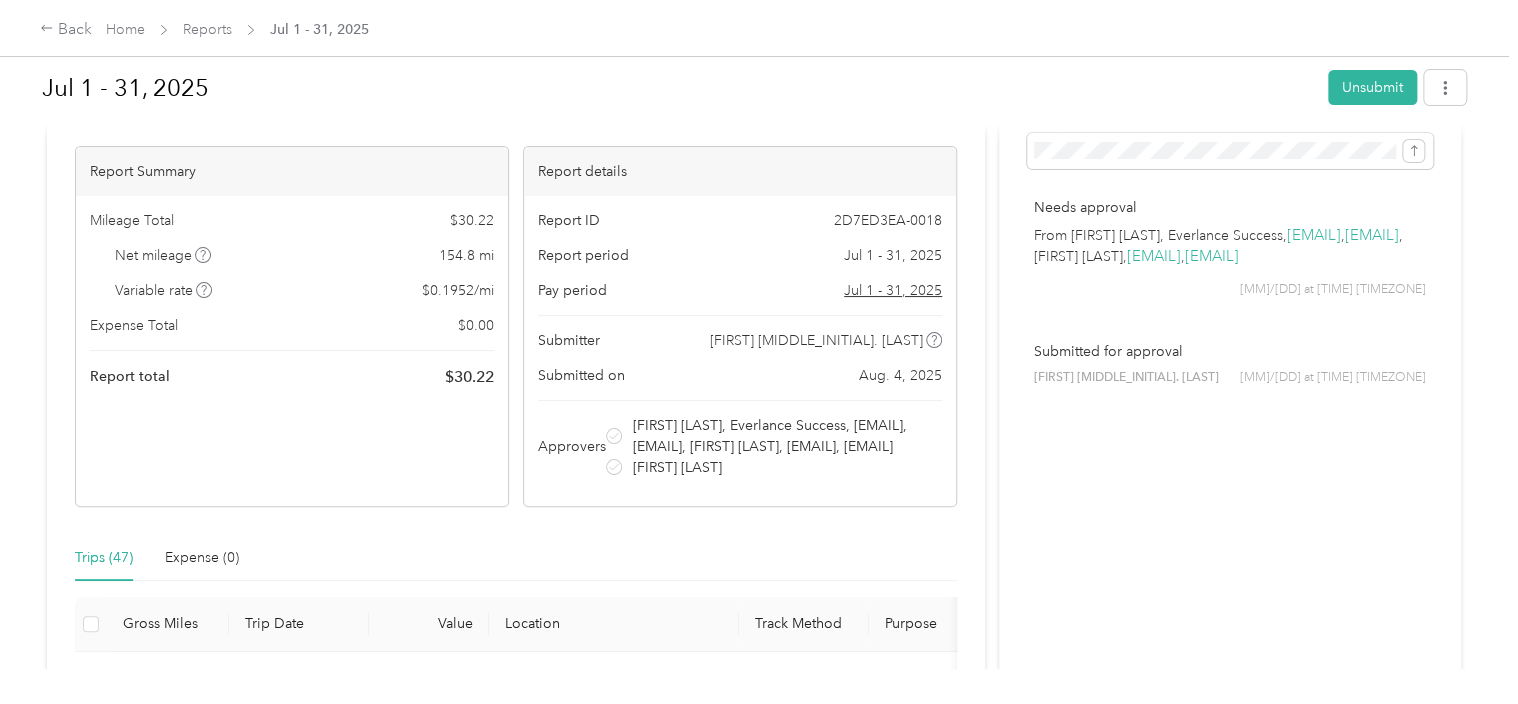 scroll, scrollTop: 0, scrollLeft: 0, axis: both 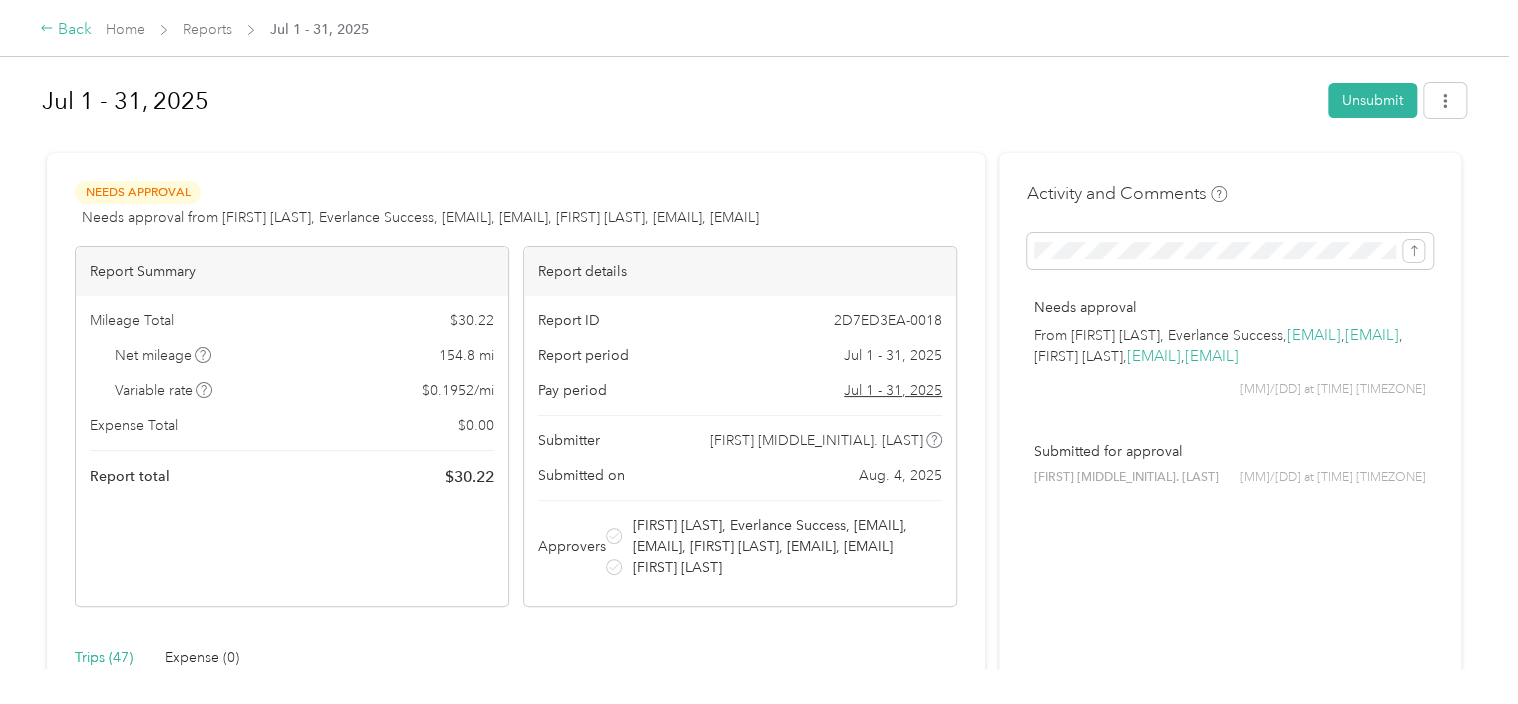 click 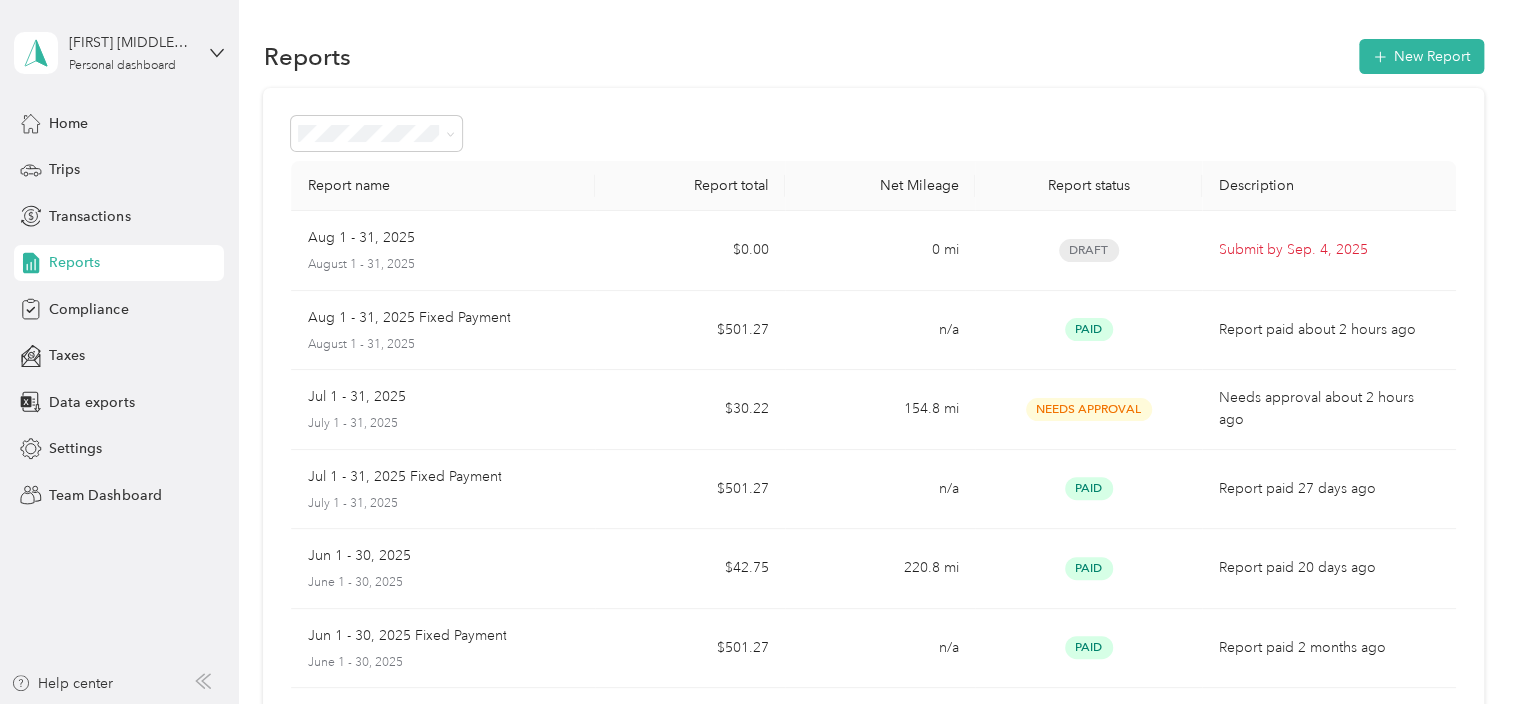 click on "Reports" at bounding box center (119, 263) 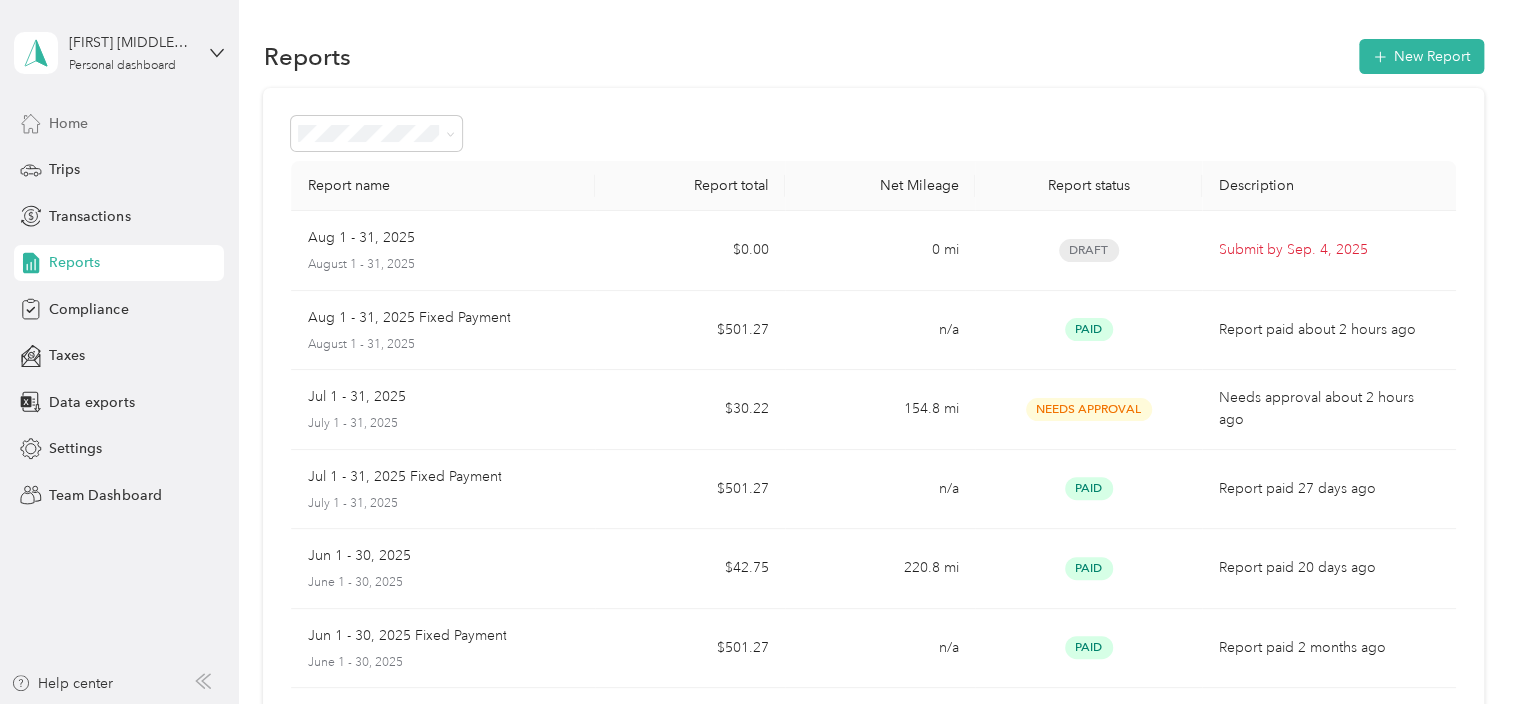 click on "Home" at bounding box center [68, 123] 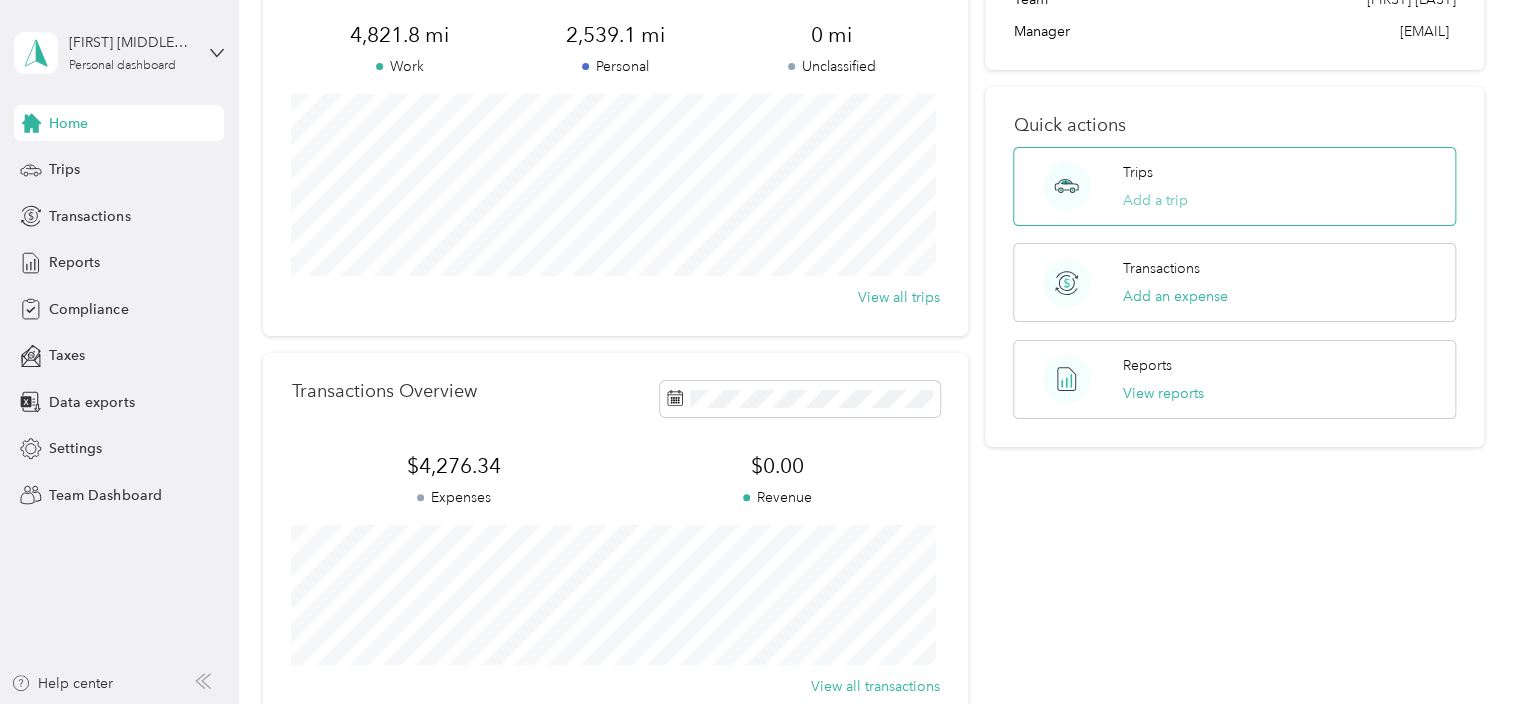 scroll, scrollTop: 200, scrollLeft: 0, axis: vertical 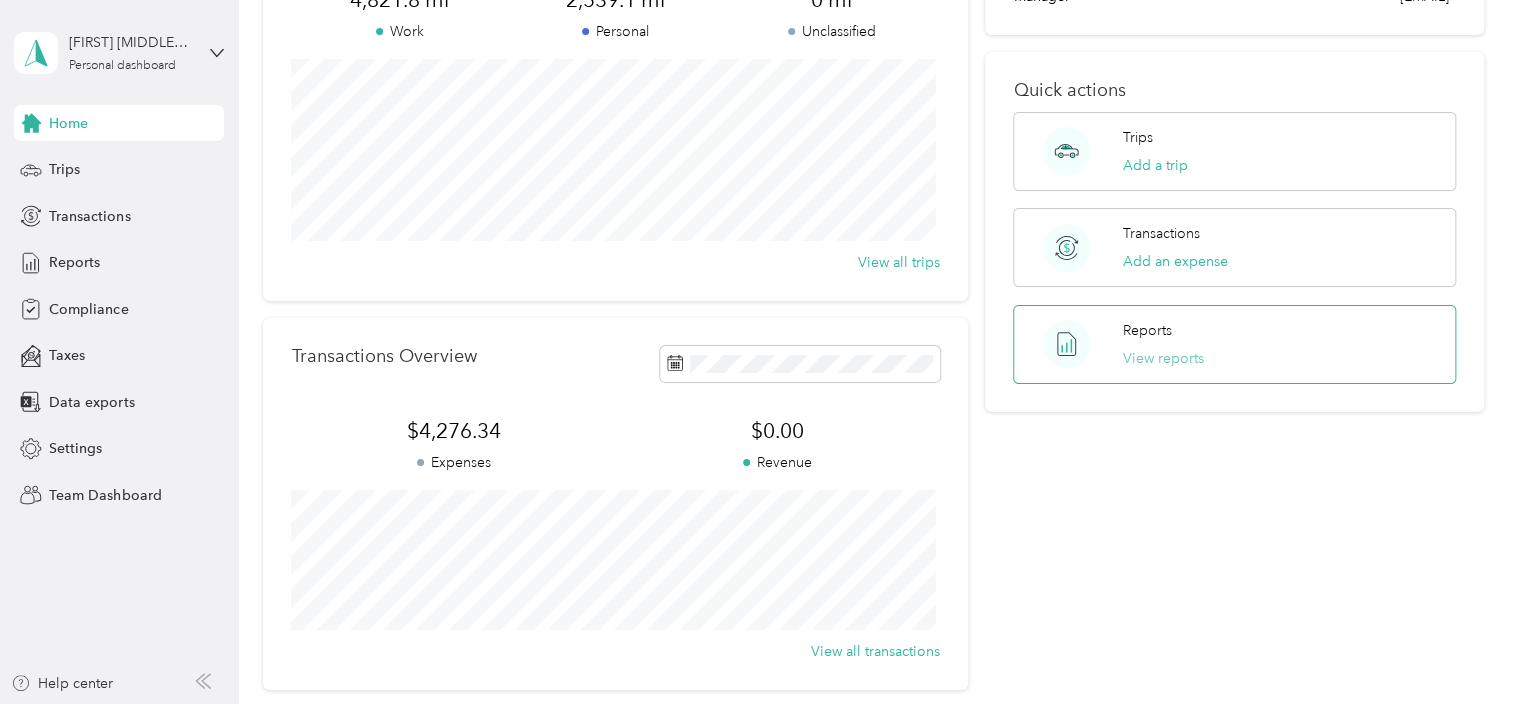 click on "View reports" at bounding box center [1163, 358] 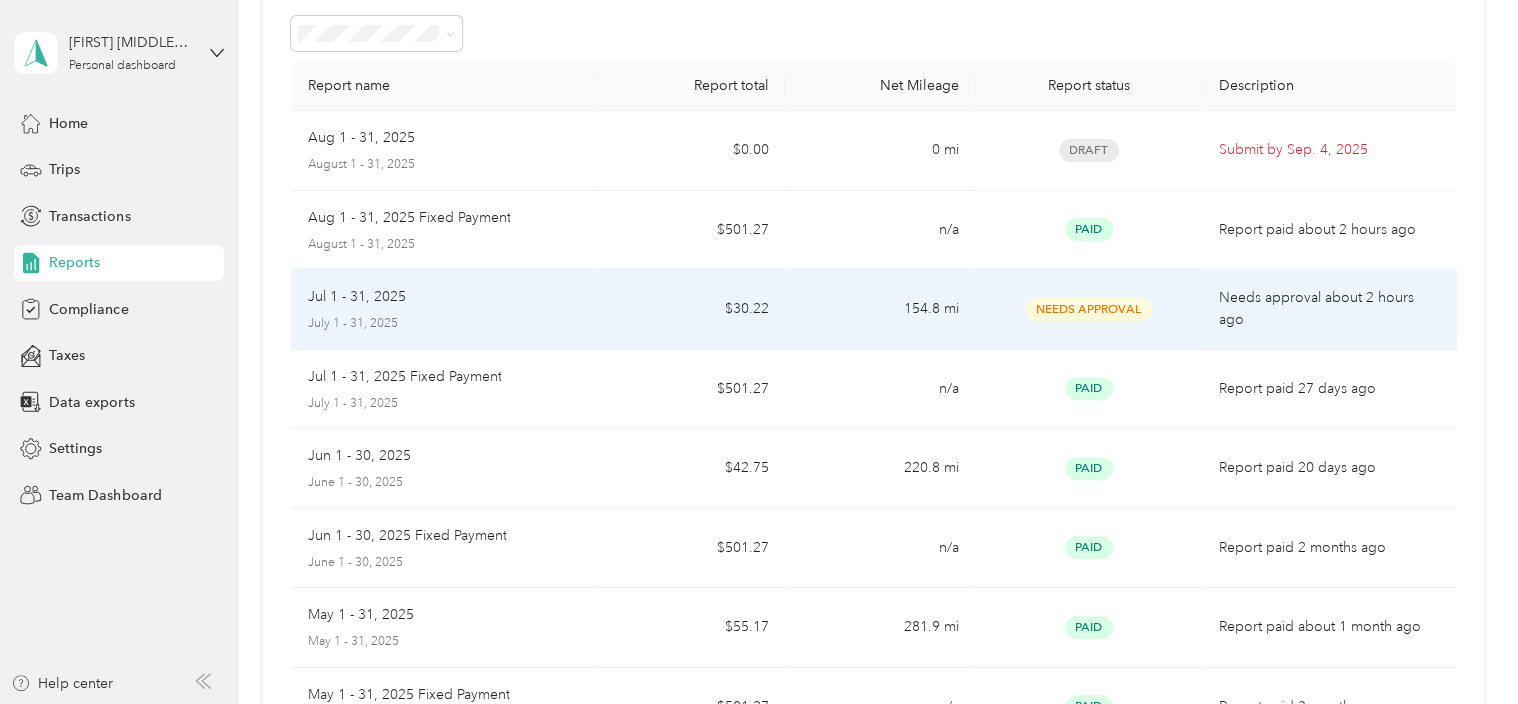 scroll, scrollTop: 0, scrollLeft: 0, axis: both 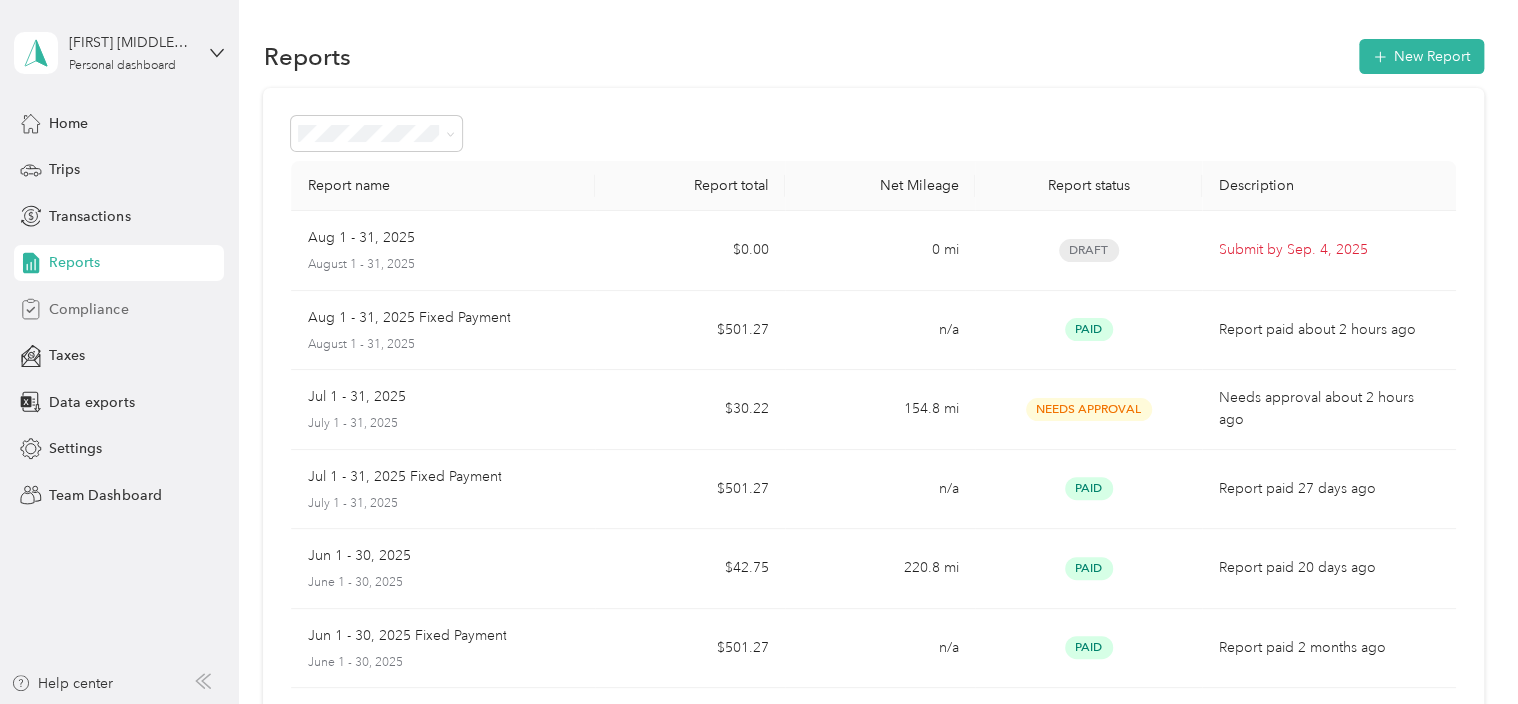 click on "Compliance" at bounding box center [88, 309] 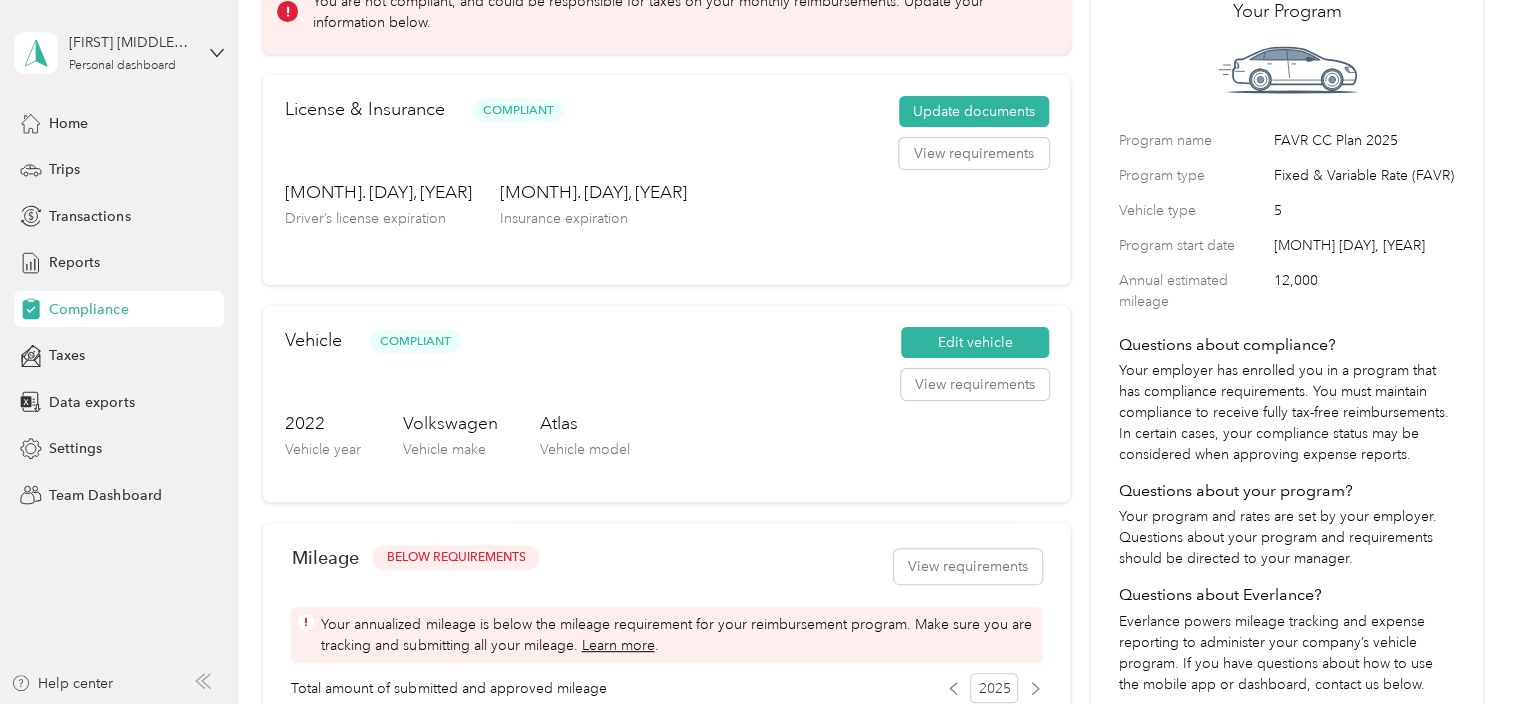 scroll, scrollTop: 0, scrollLeft: 0, axis: both 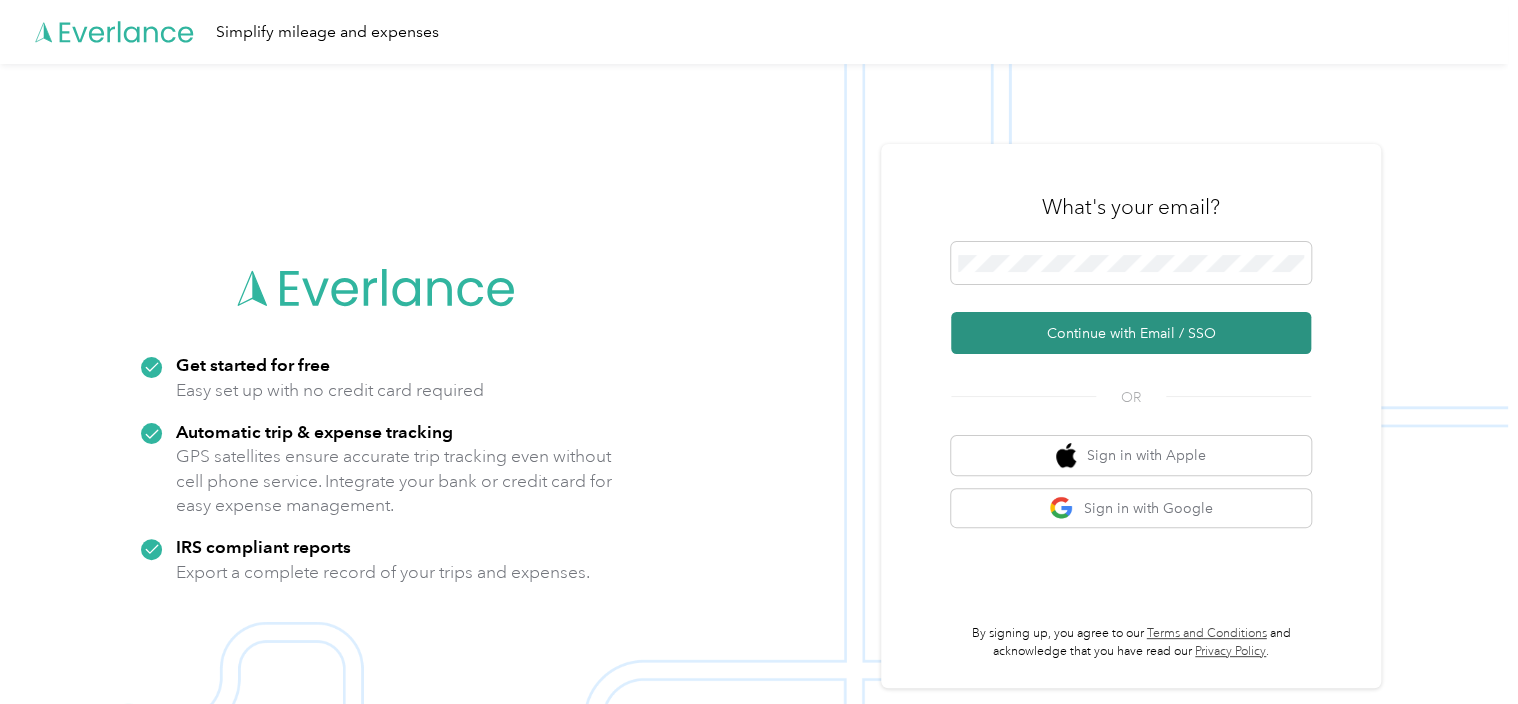 click on "Continue with Email / SSO" at bounding box center [1131, 333] 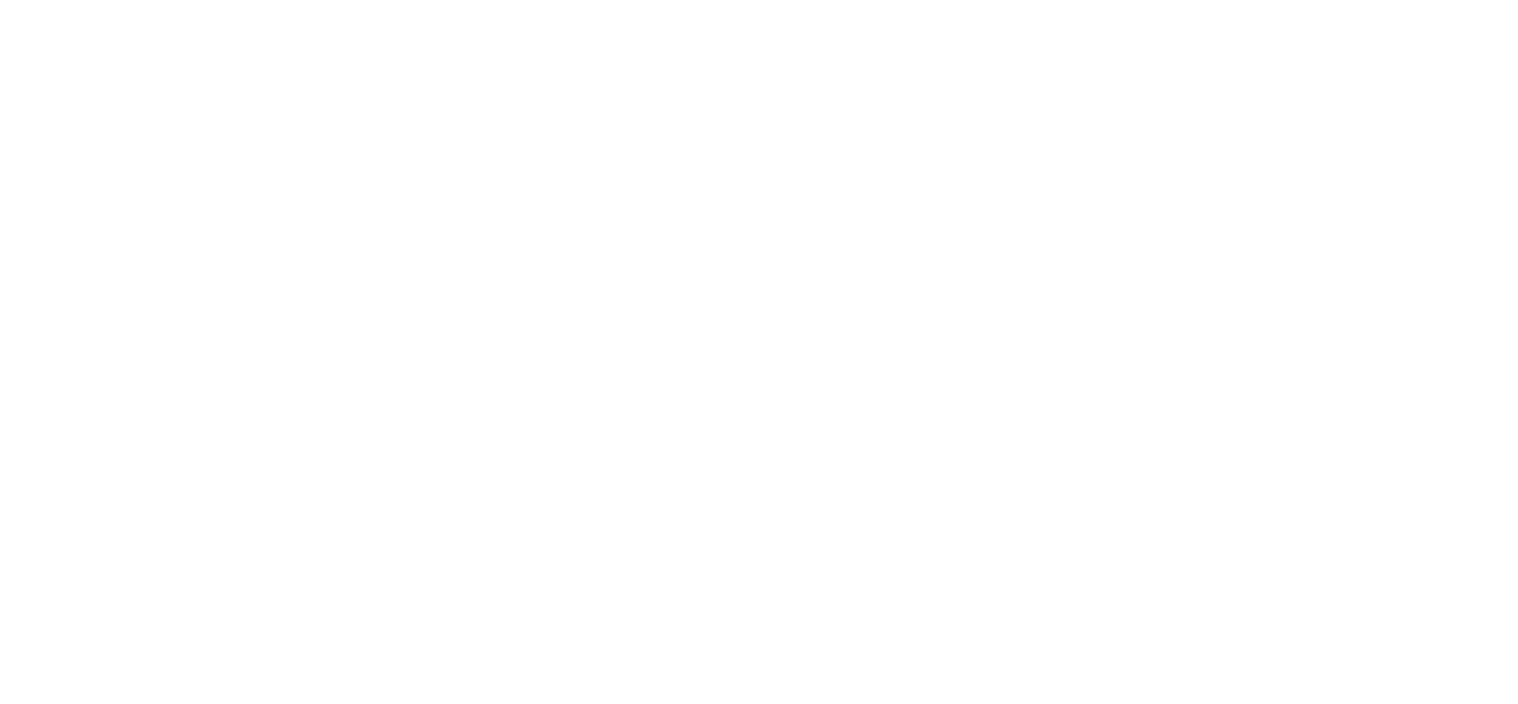 scroll, scrollTop: 0, scrollLeft: 0, axis: both 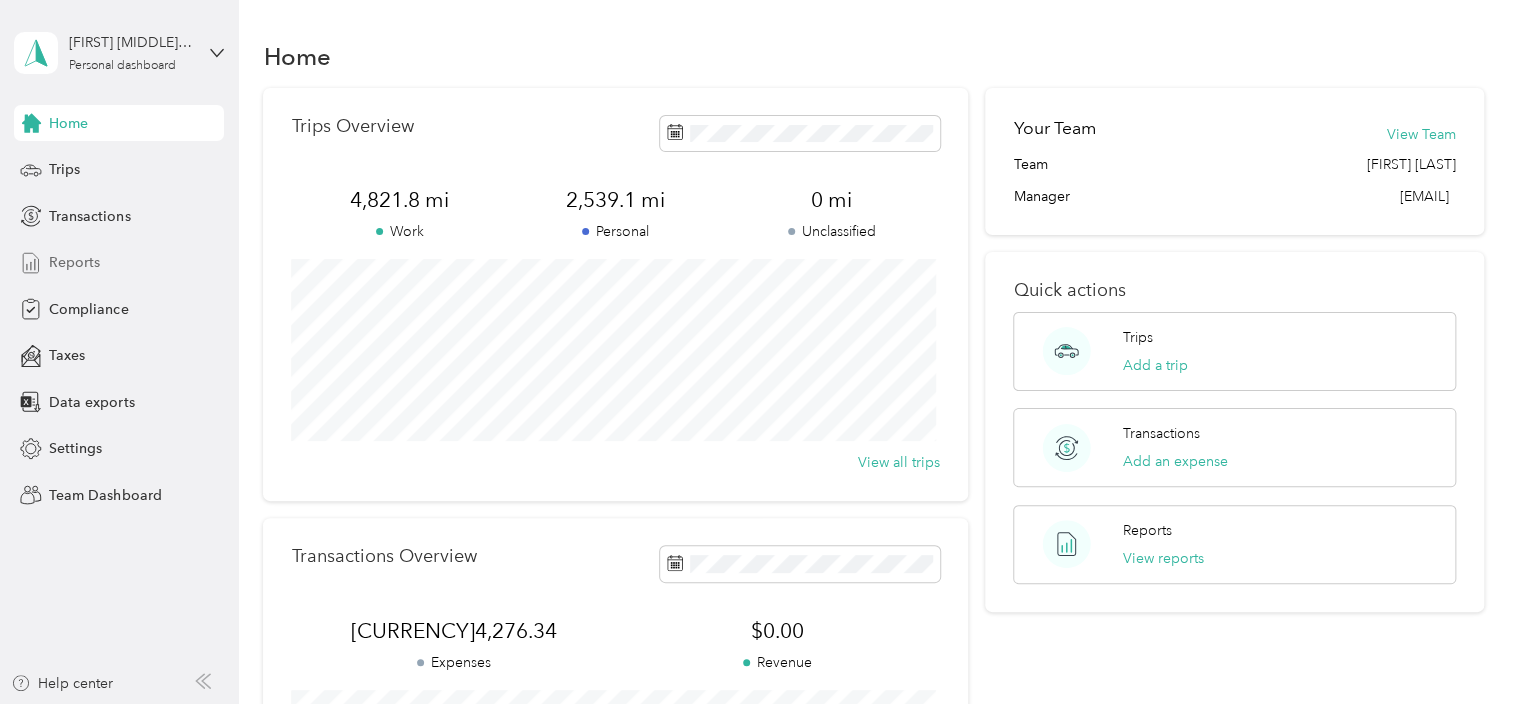 click on "Reports" at bounding box center [74, 262] 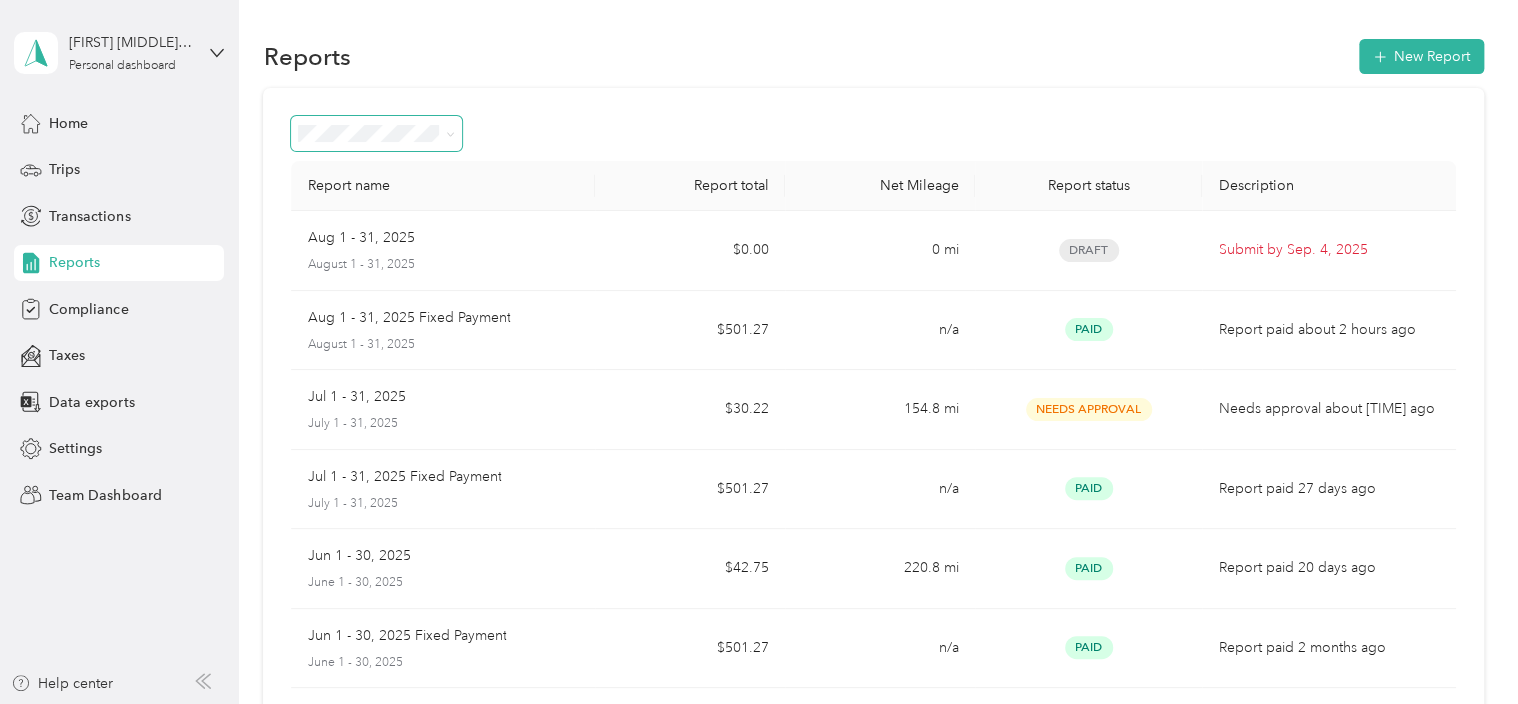 click 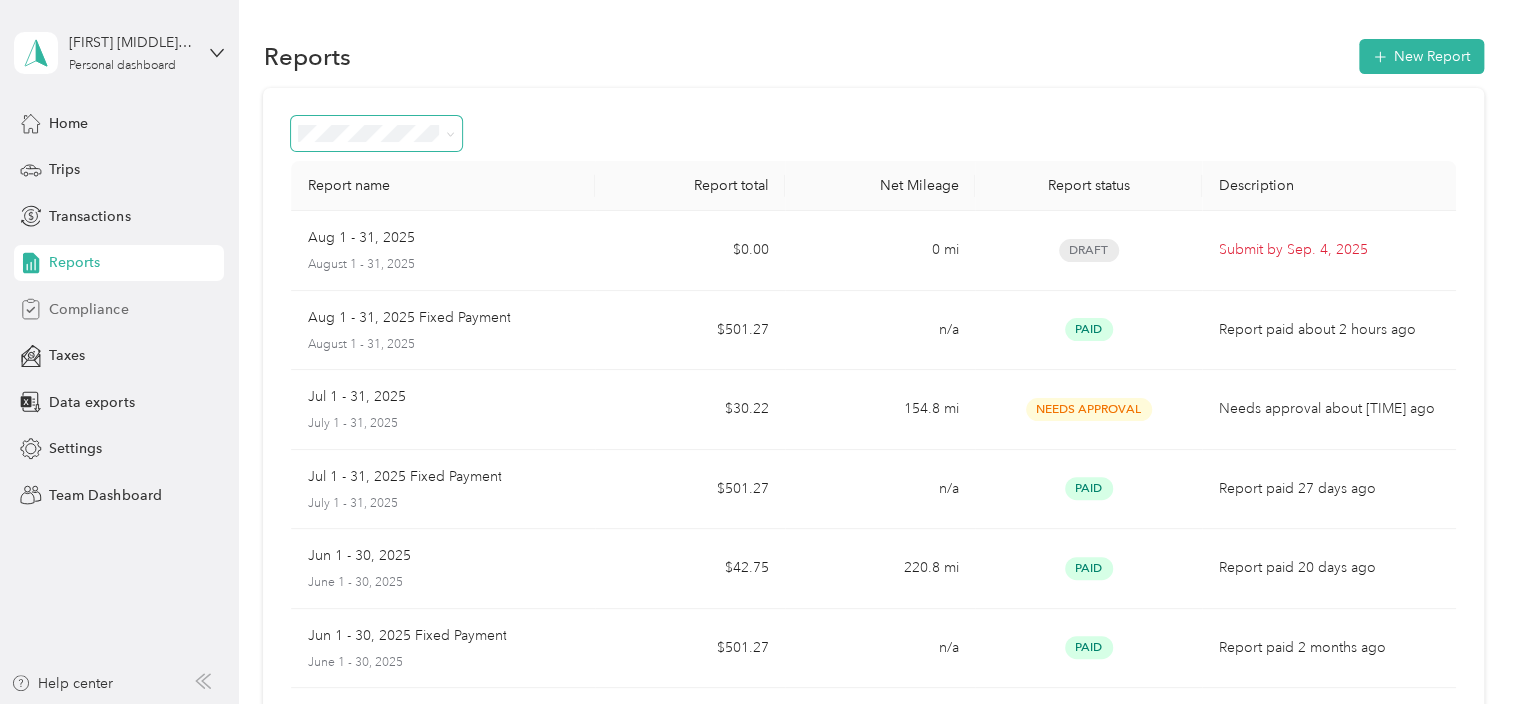 click on "Compliance" at bounding box center (88, 309) 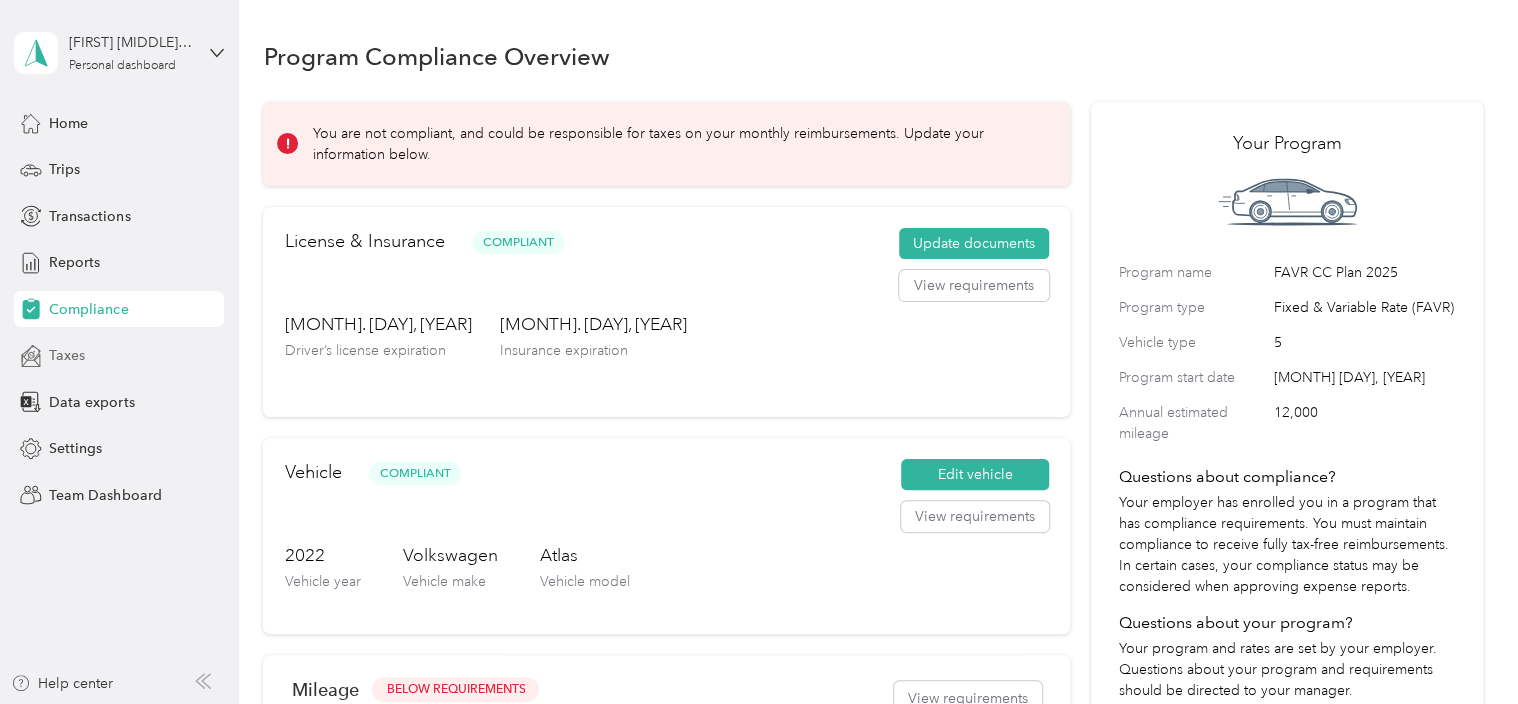 click on "Taxes" at bounding box center (67, 355) 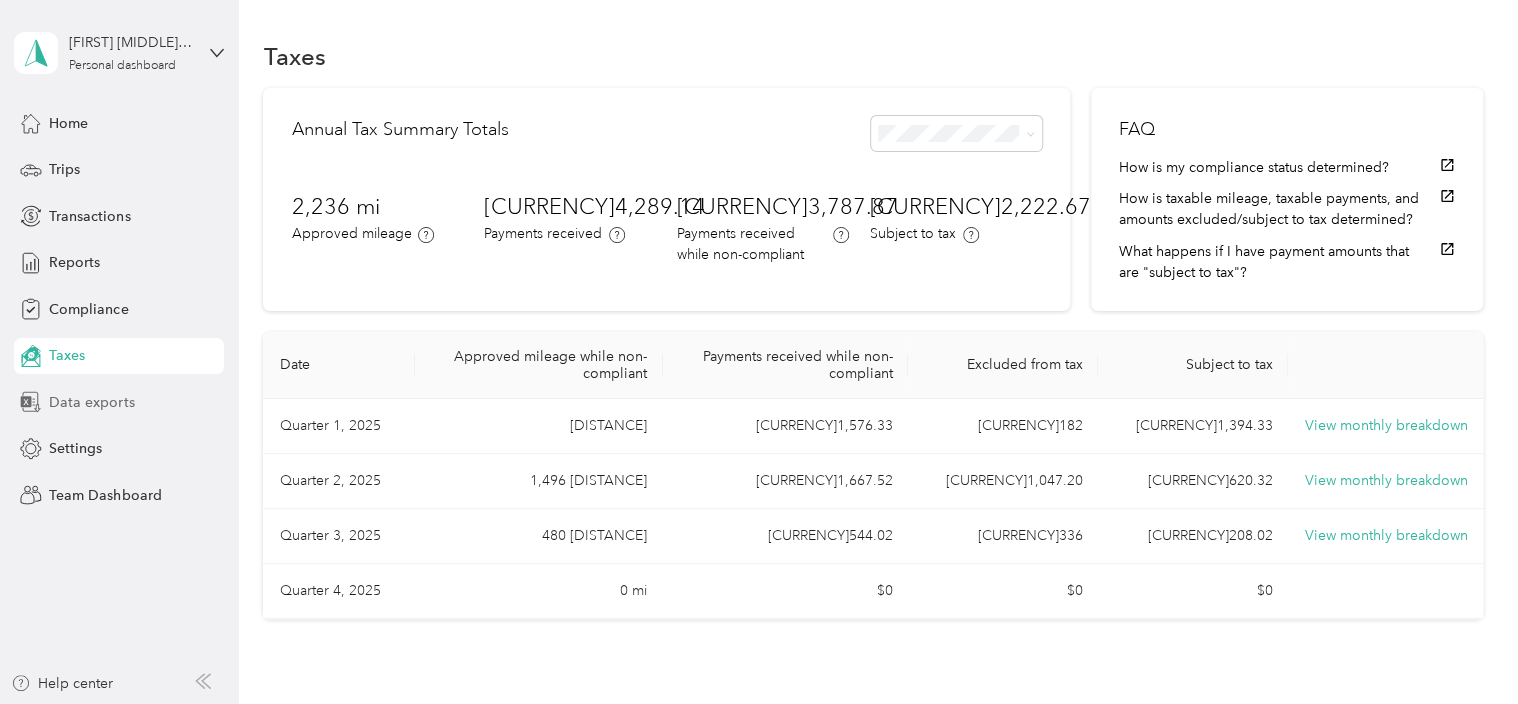 click on "Data exports" at bounding box center (91, 402) 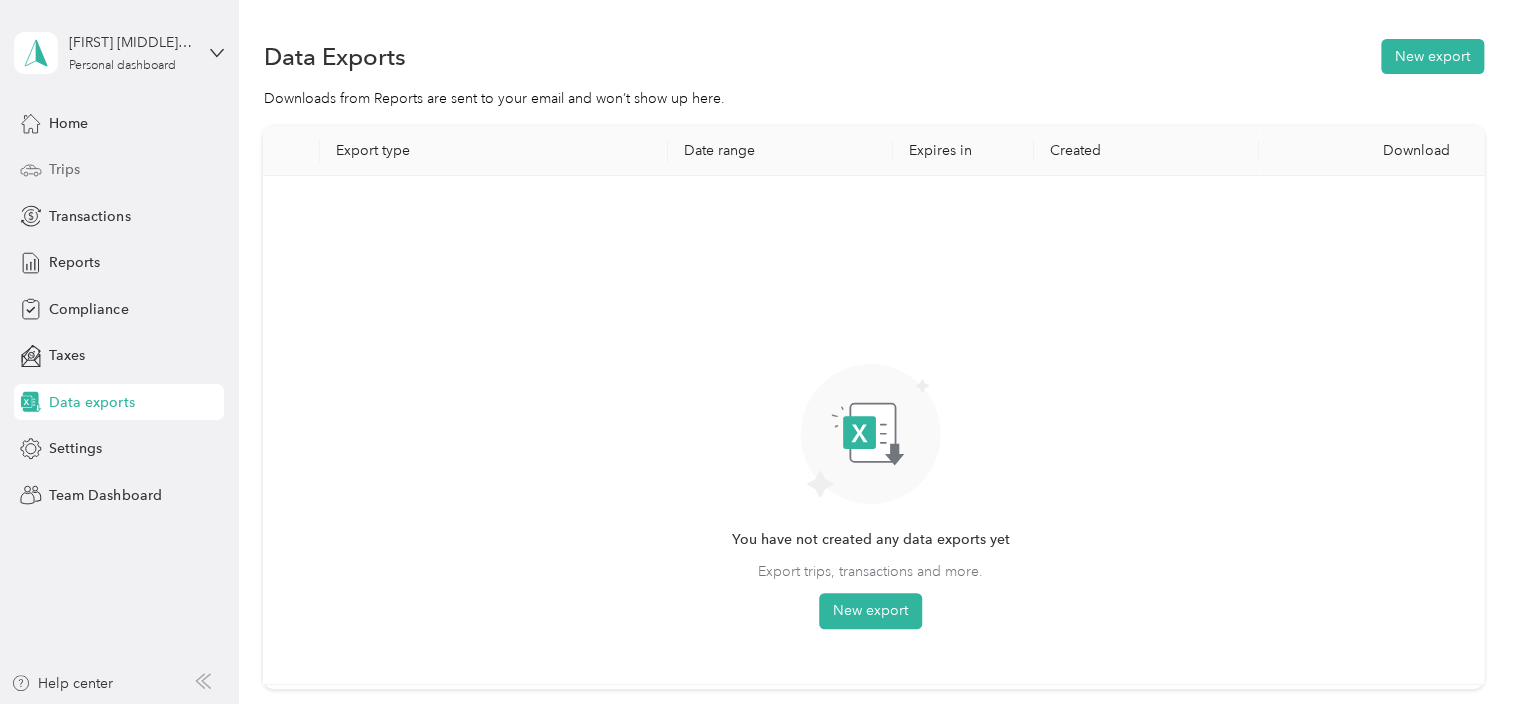 click on "Trips" at bounding box center [119, 170] 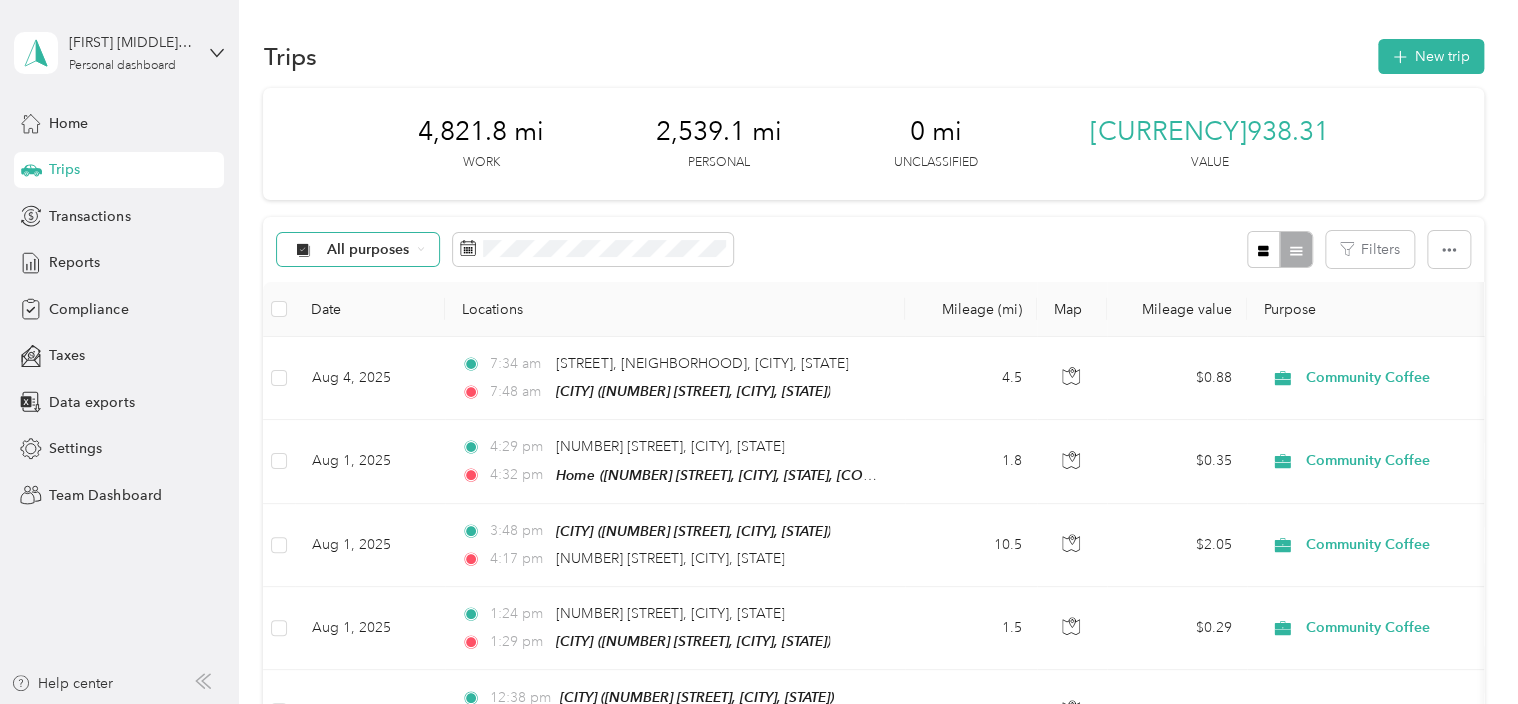 click on "All purposes" at bounding box center (358, 250) 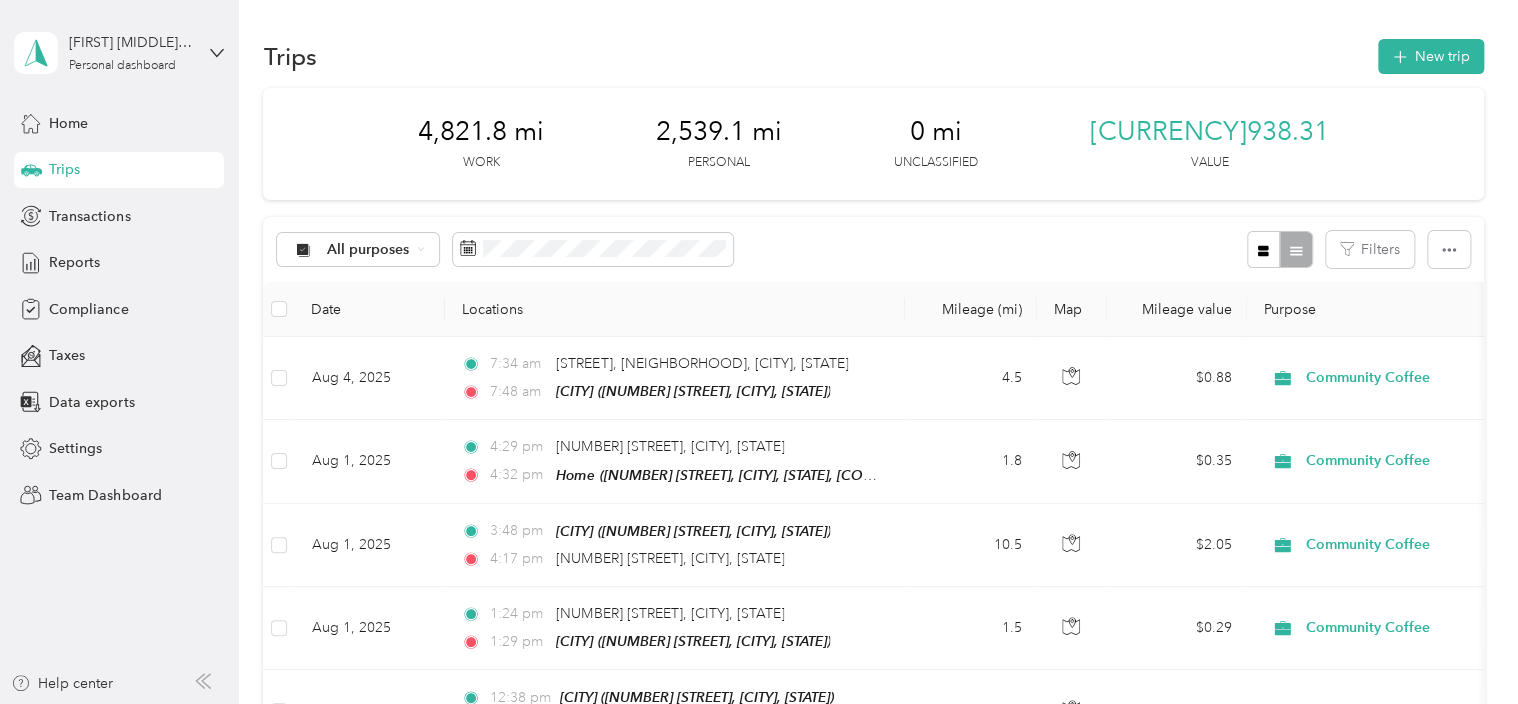 click on "Trips New trip" at bounding box center [873, 56] 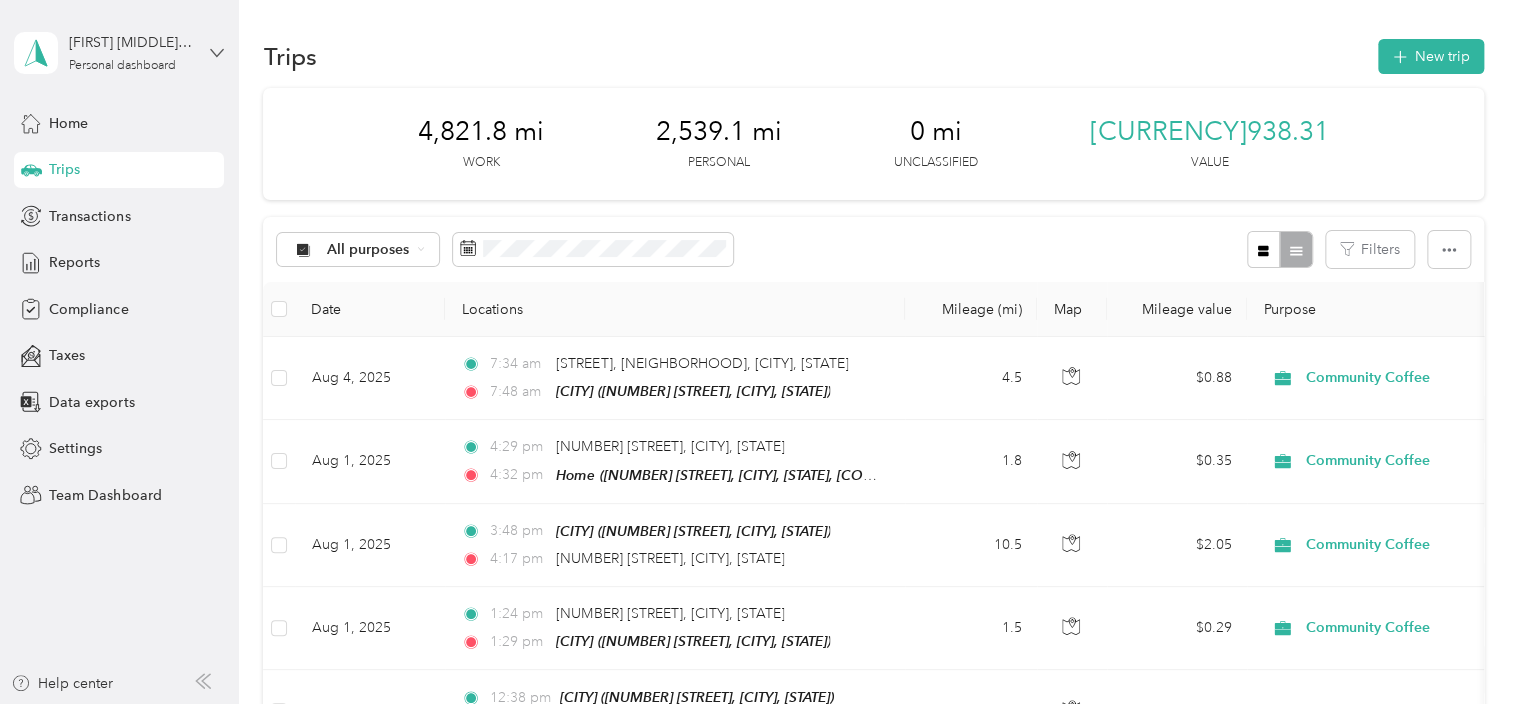 click 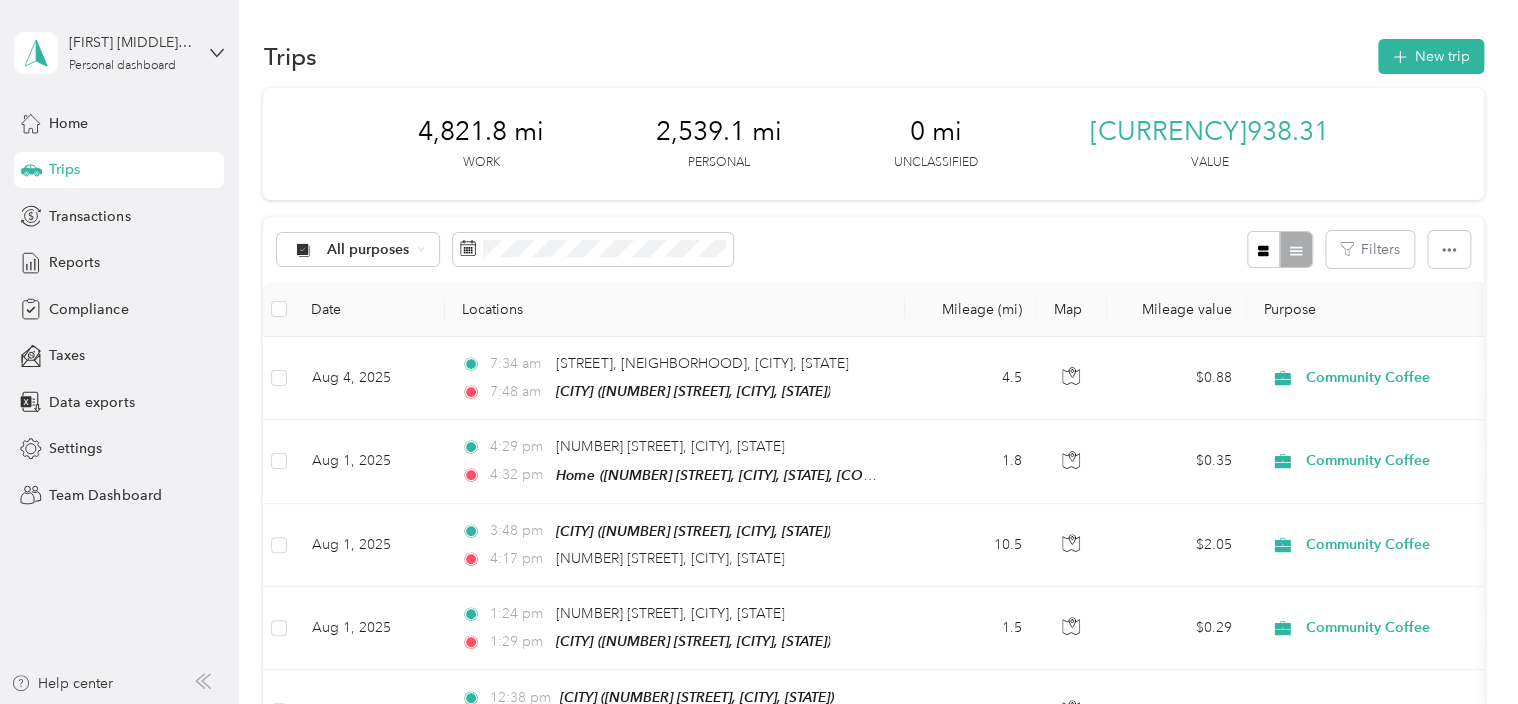 click on "Team dashboard" at bounding box center [167, 164] 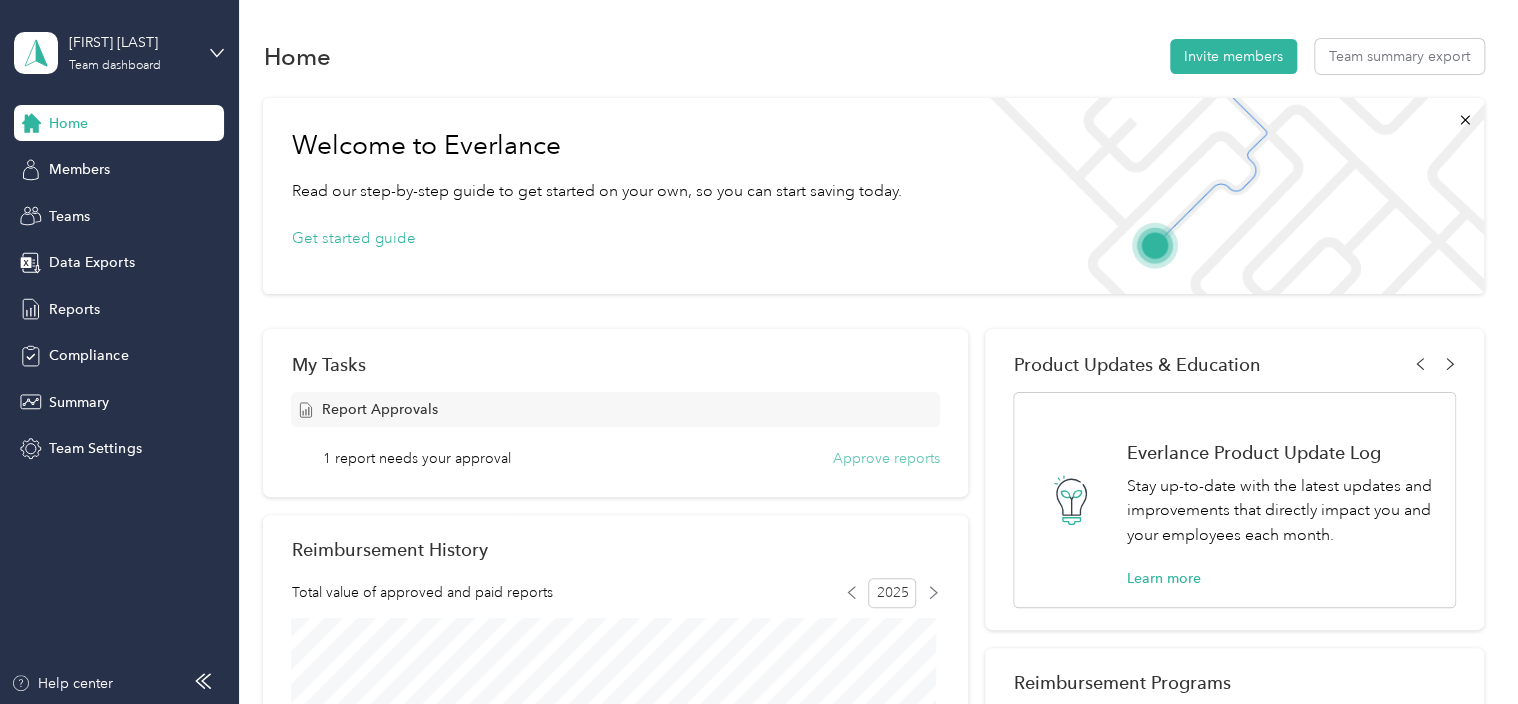 click on "Approve reports" at bounding box center [886, 458] 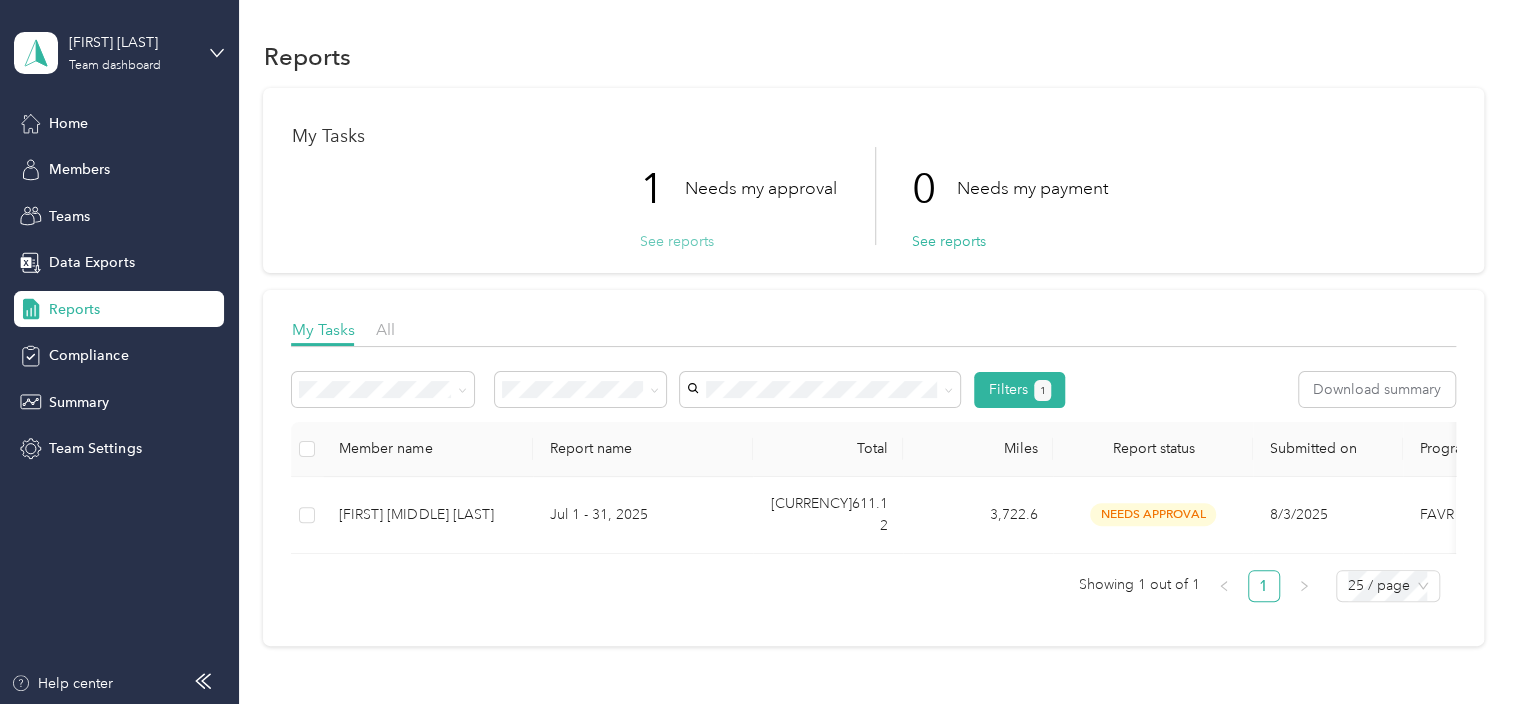 click on "See reports" at bounding box center [676, 241] 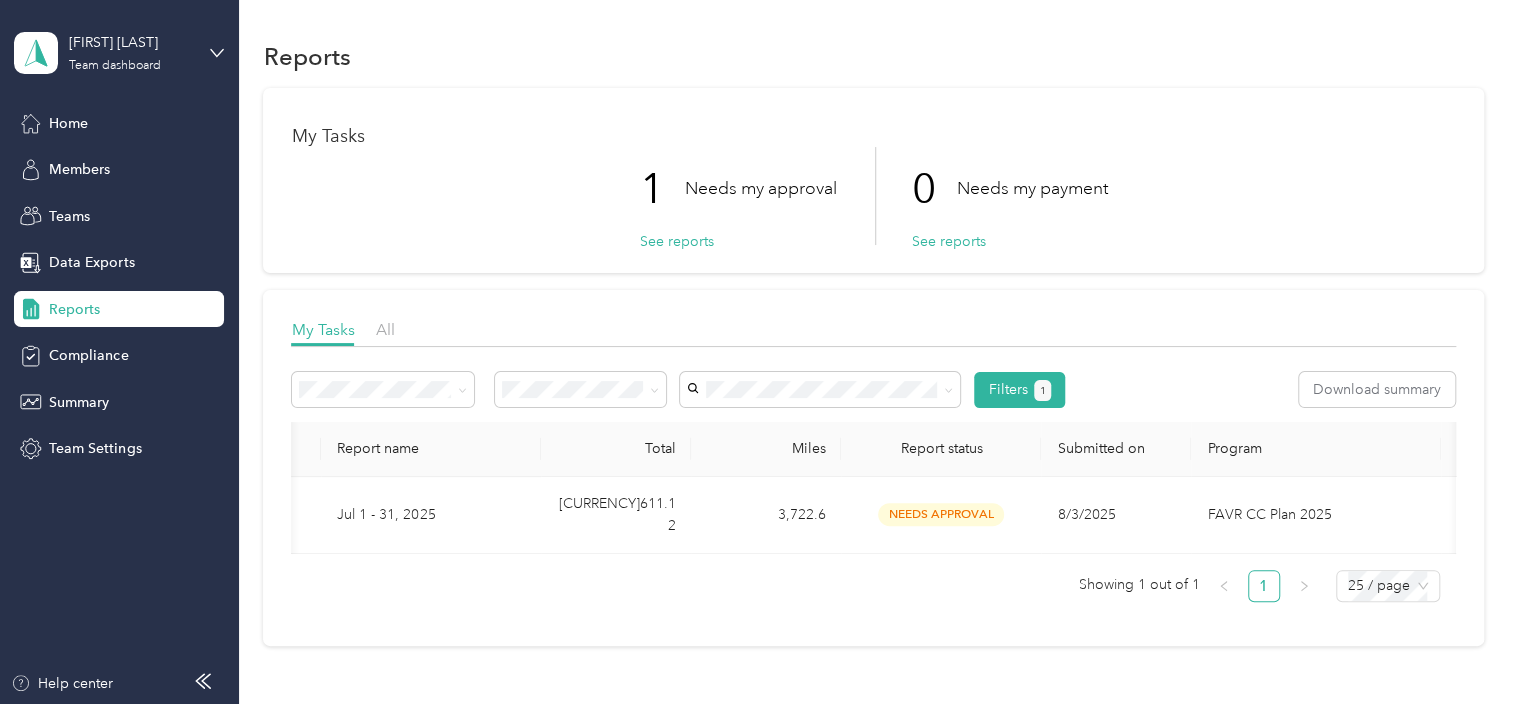 scroll, scrollTop: 0, scrollLeft: 0, axis: both 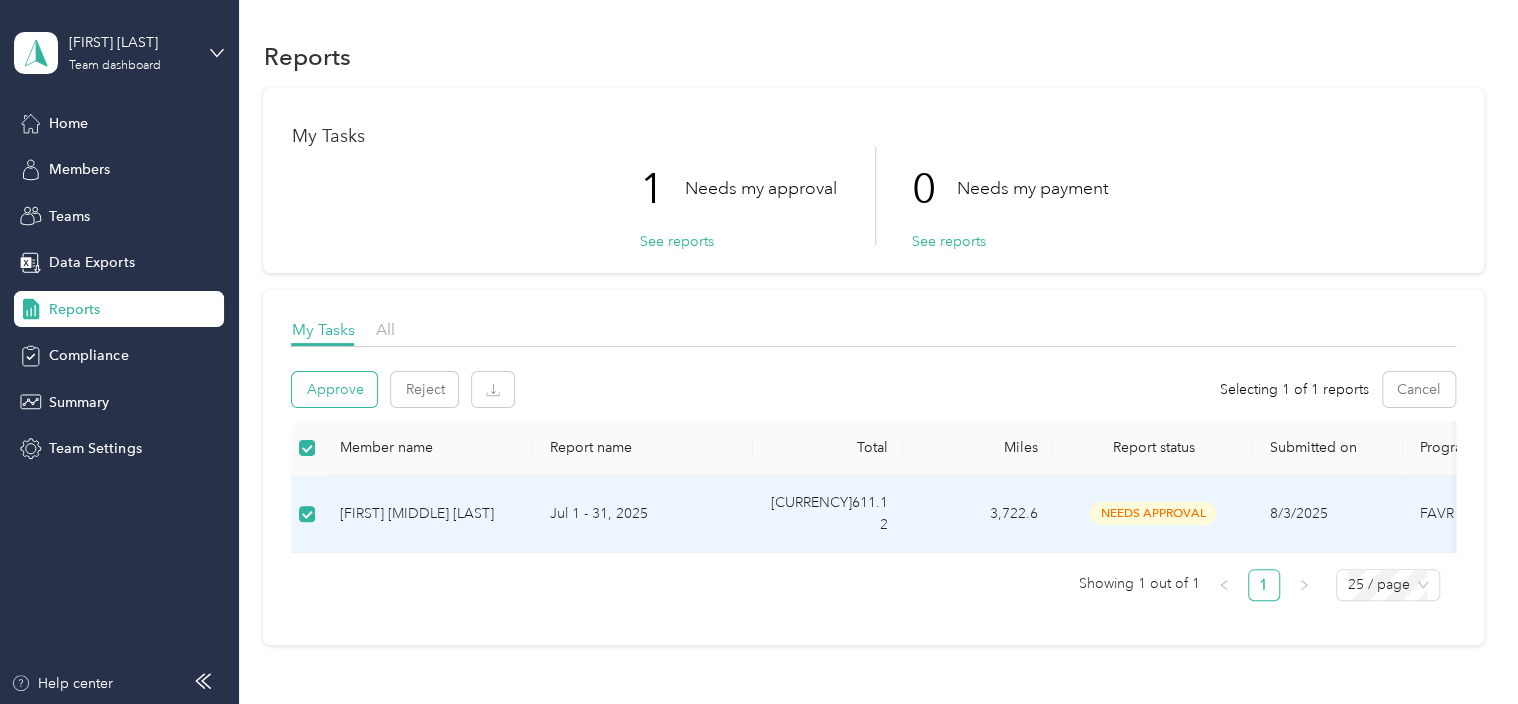 click on "Approve" at bounding box center (334, 389) 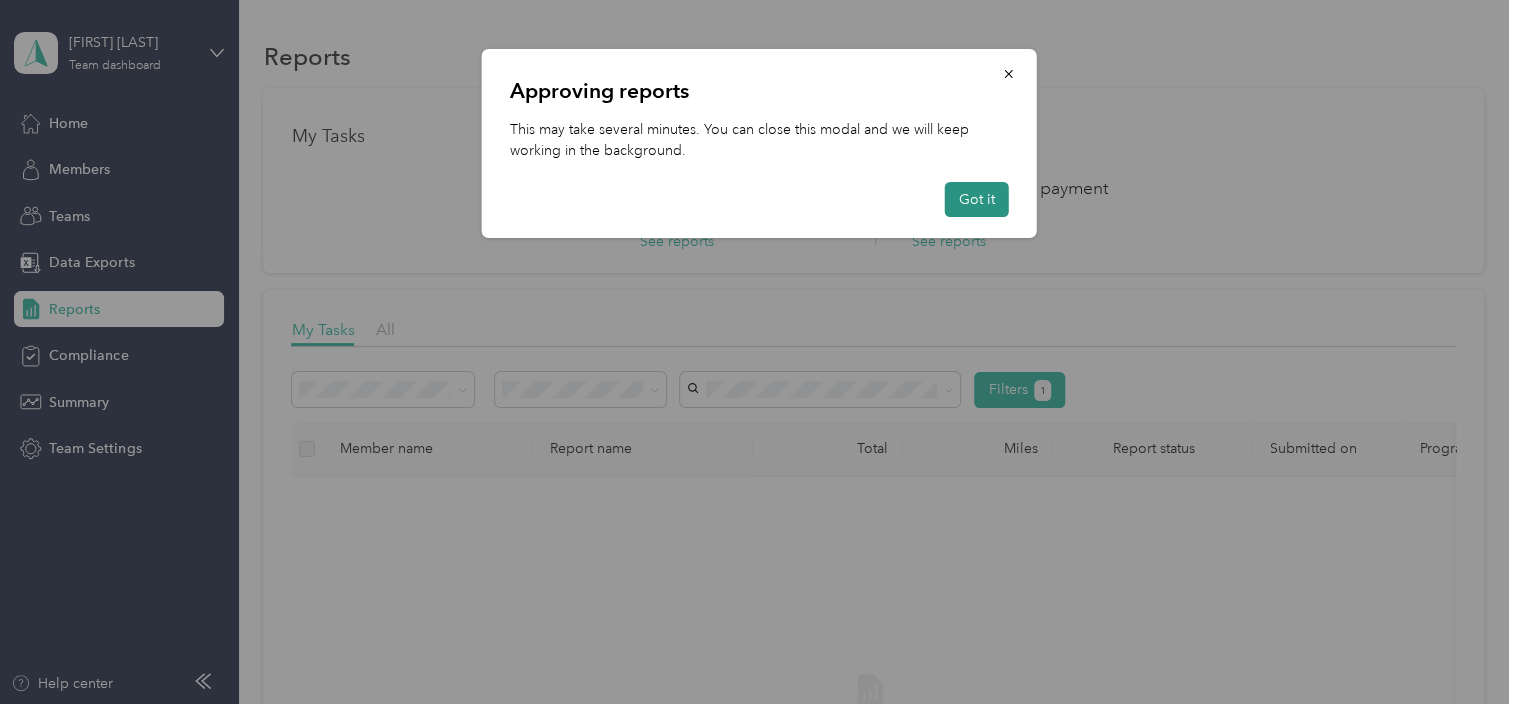 click on "Got it" at bounding box center [977, 199] 